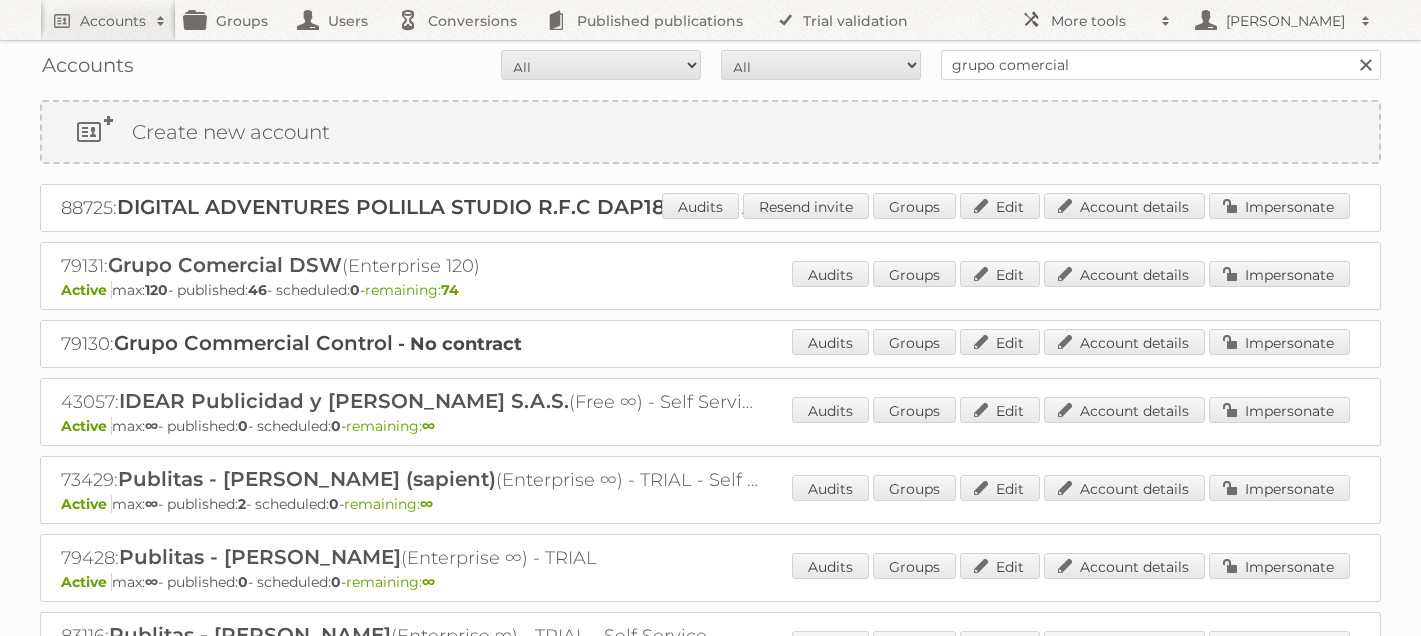 scroll, scrollTop: 0, scrollLeft: 0, axis: both 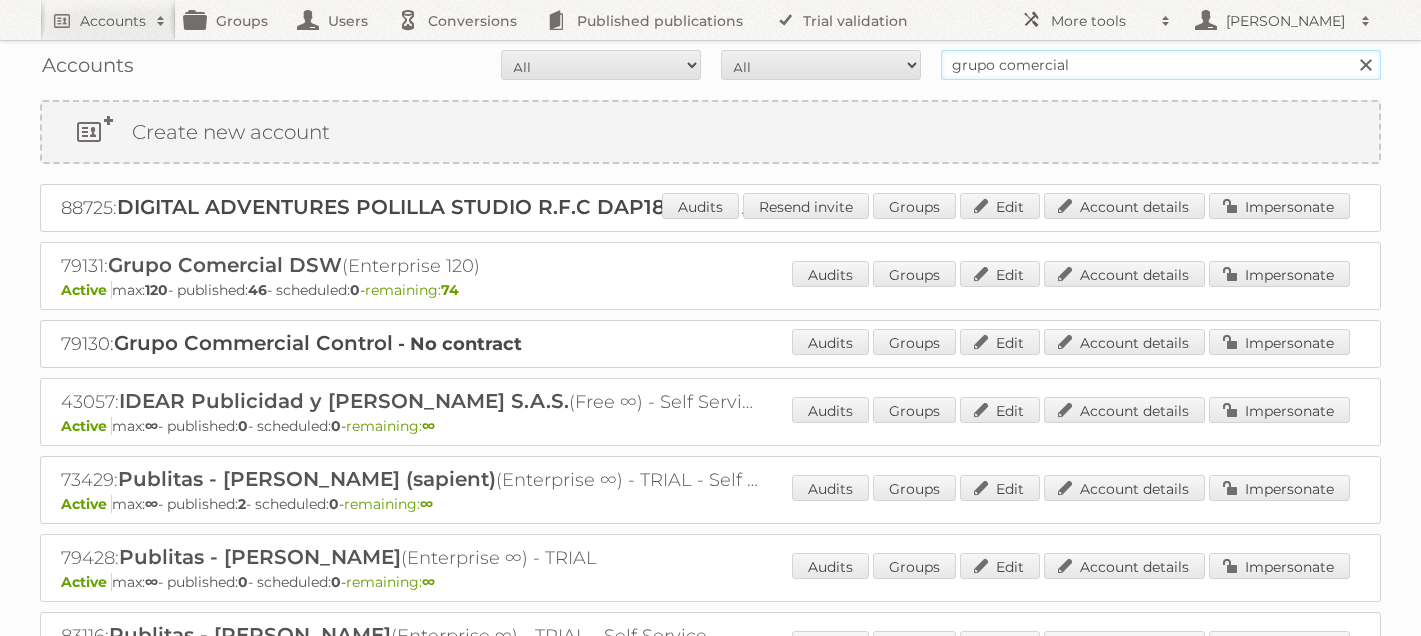 click on "grupo comercial" at bounding box center [1161, 65] 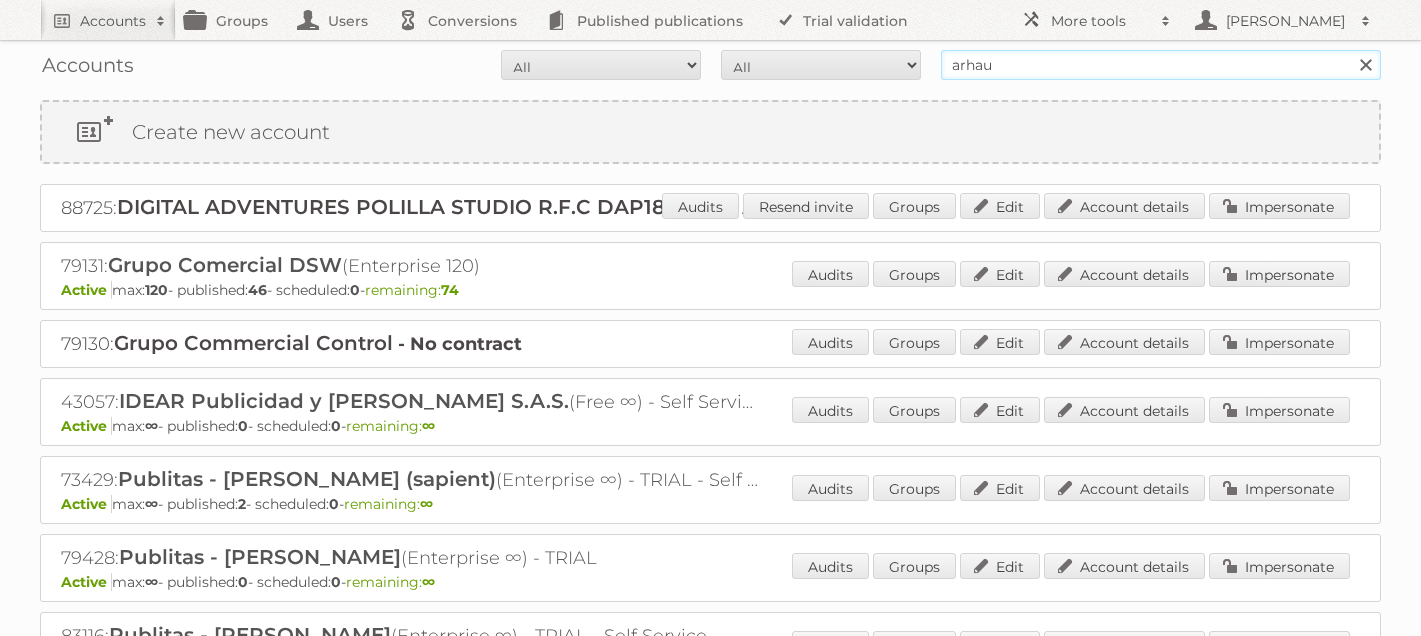 type on "Arhaus" 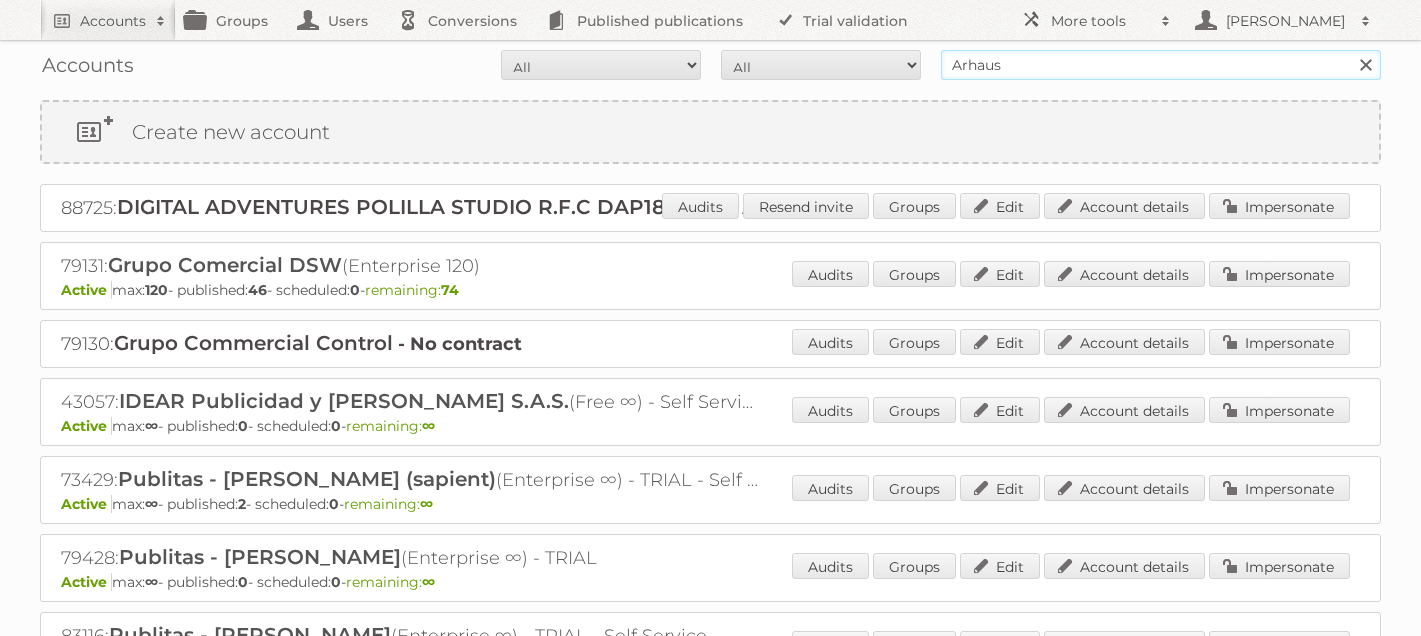 click on "Search" at bounding box center (1365, 65) 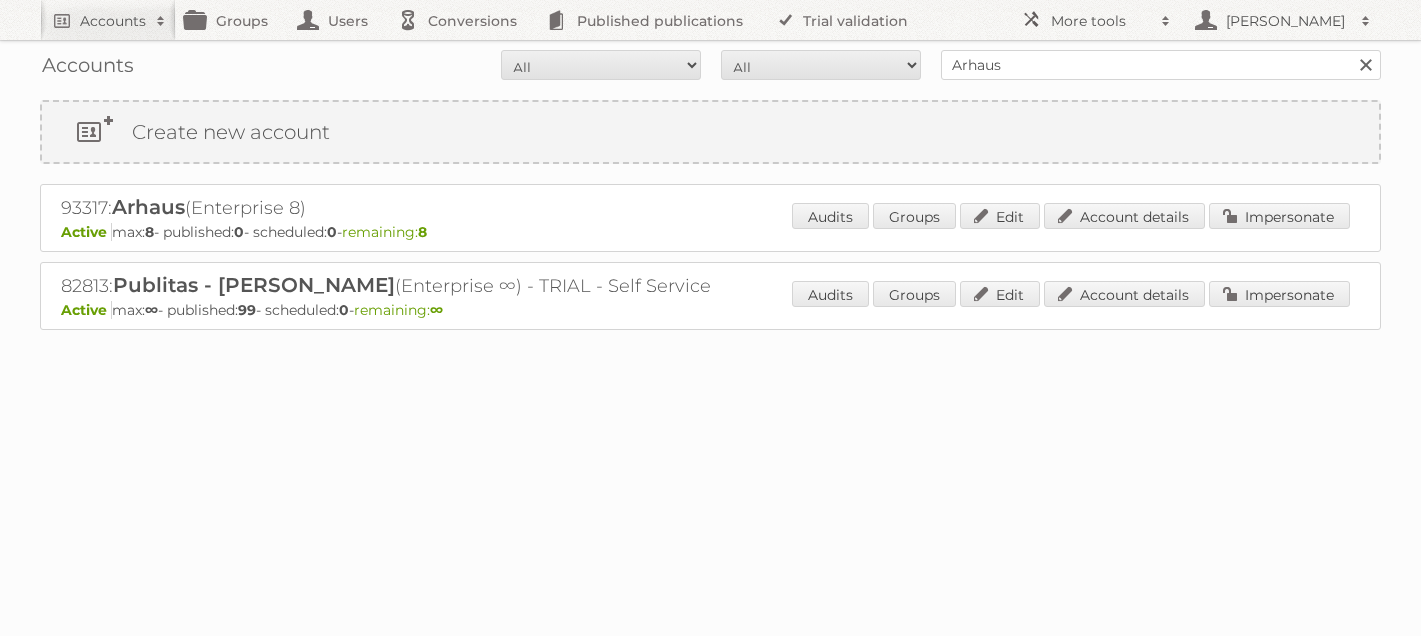 scroll, scrollTop: 0, scrollLeft: 0, axis: both 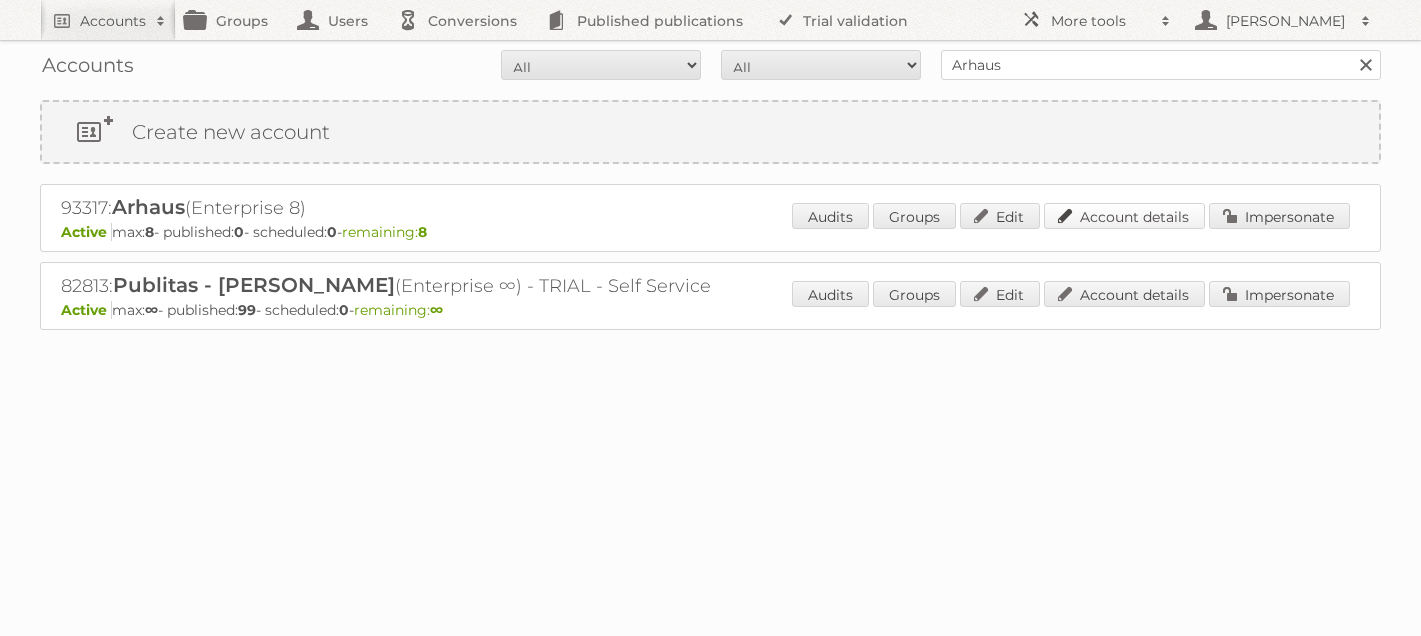 click on "Account details" at bounding box center [1124, 216] 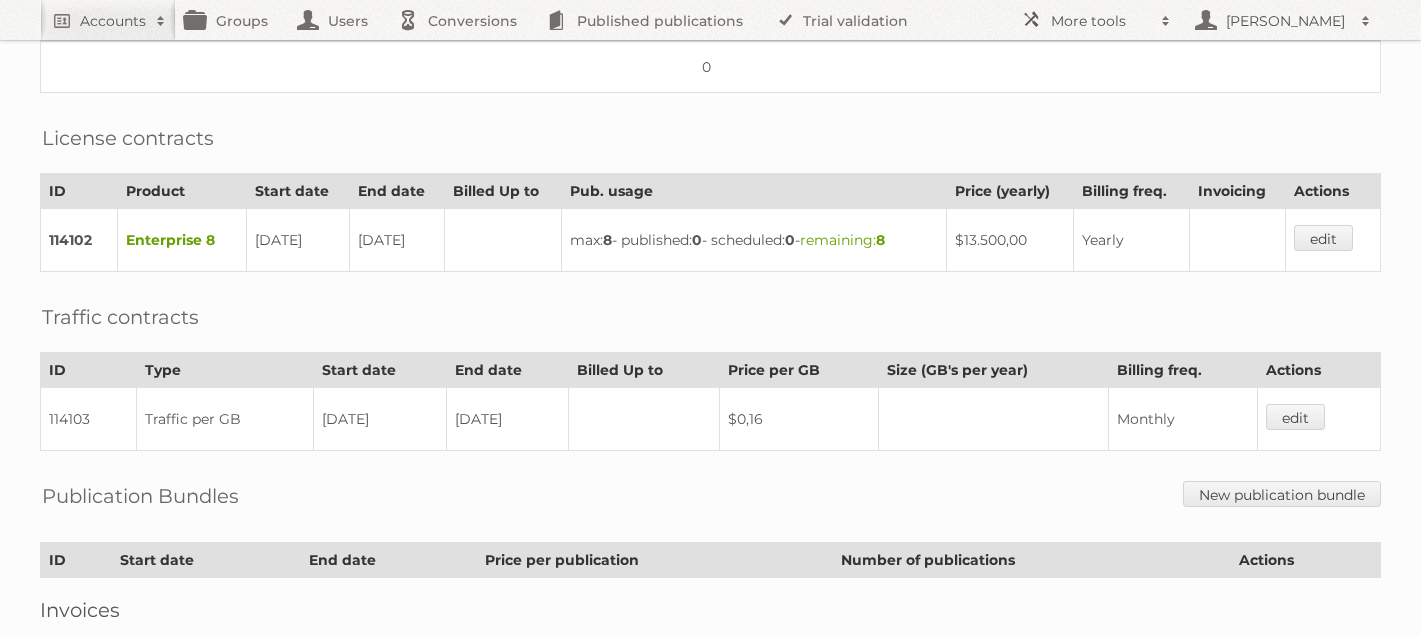 scroll, scrollTop: 527, scrollLeft: 0, axis: vertical 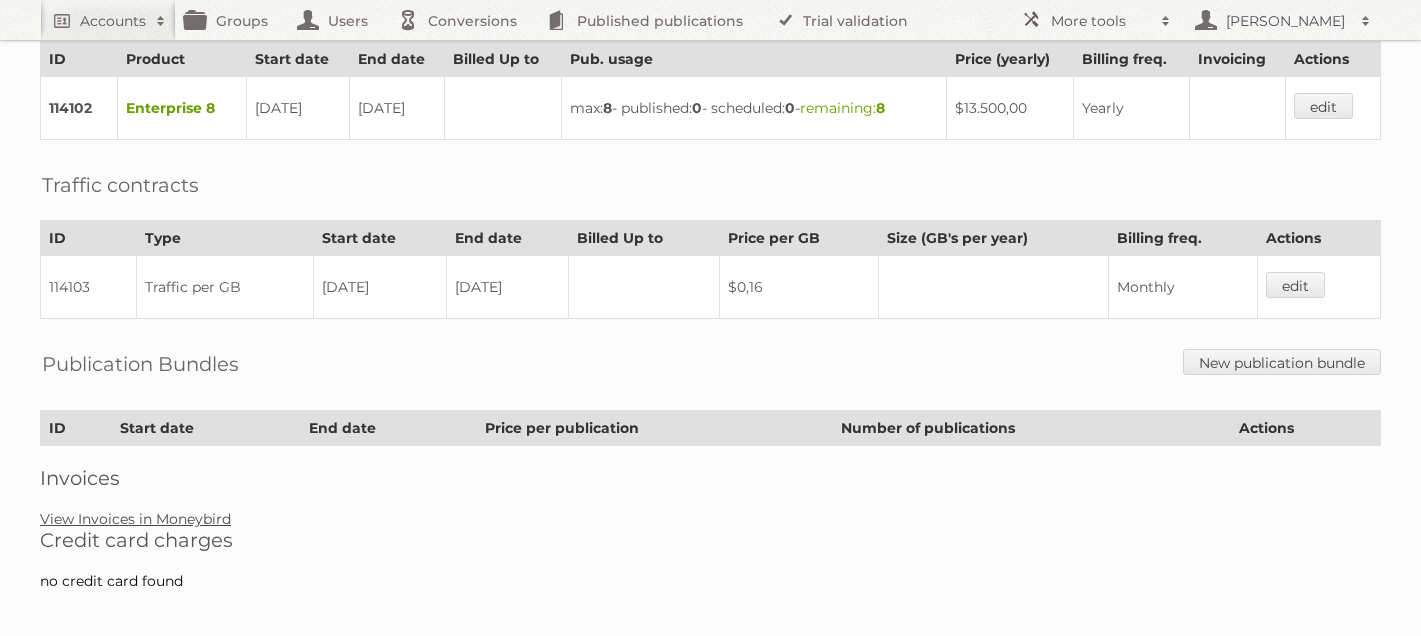 click on "View Invoices in Moneybird" at bounding box center [135, 519] 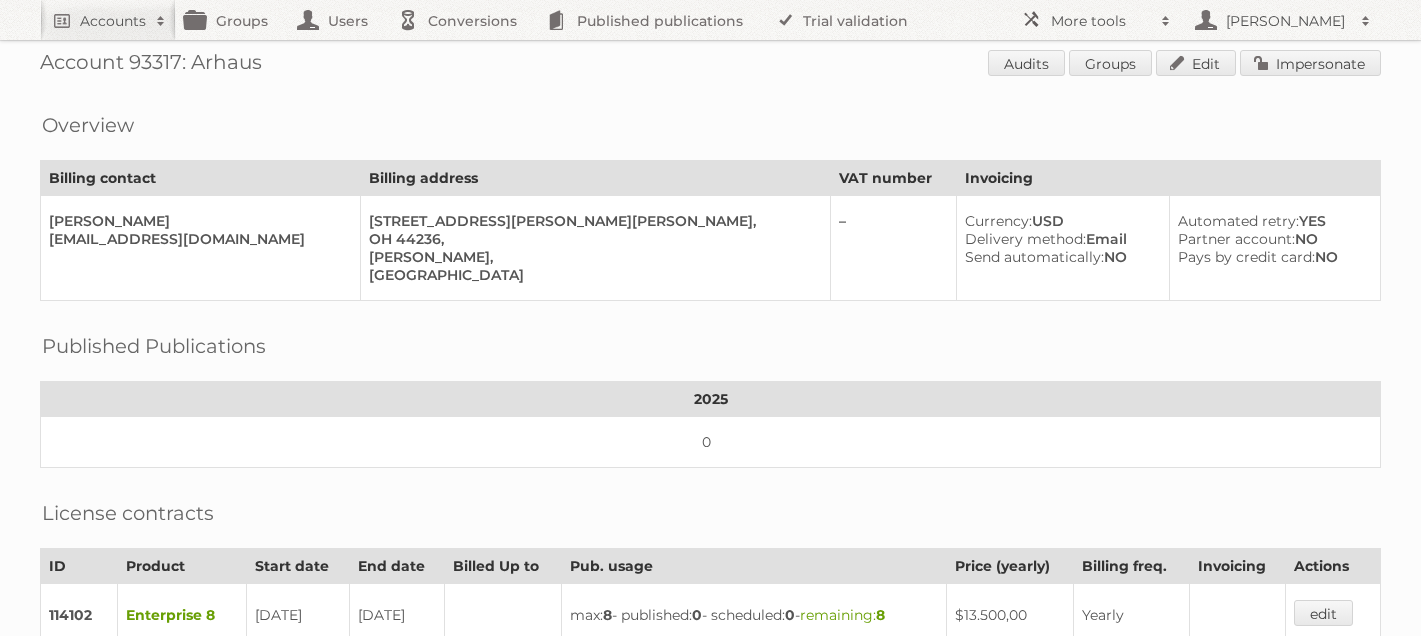 scroll, scrollTop: 0, scrollLeft: 0, axis: both 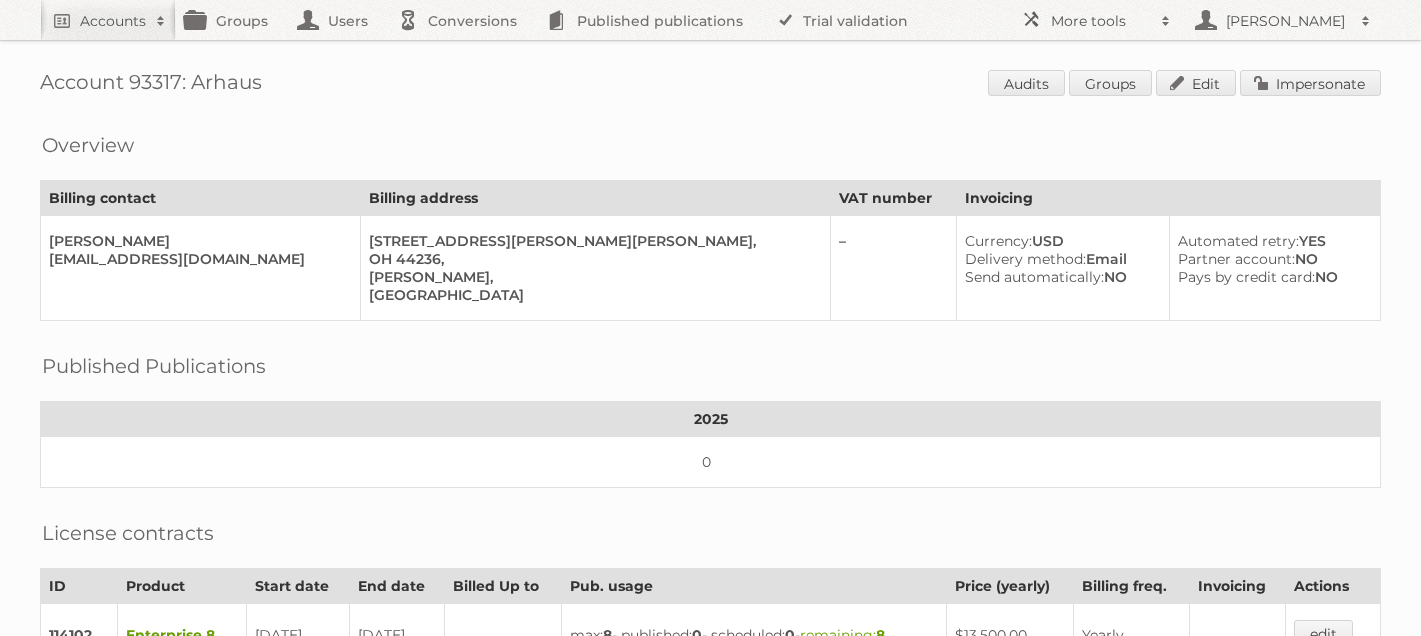 drag, startPoint x: 500, startPoint y: 293, endPoint x: 302, endPoint y: 244, distance: 203.97304 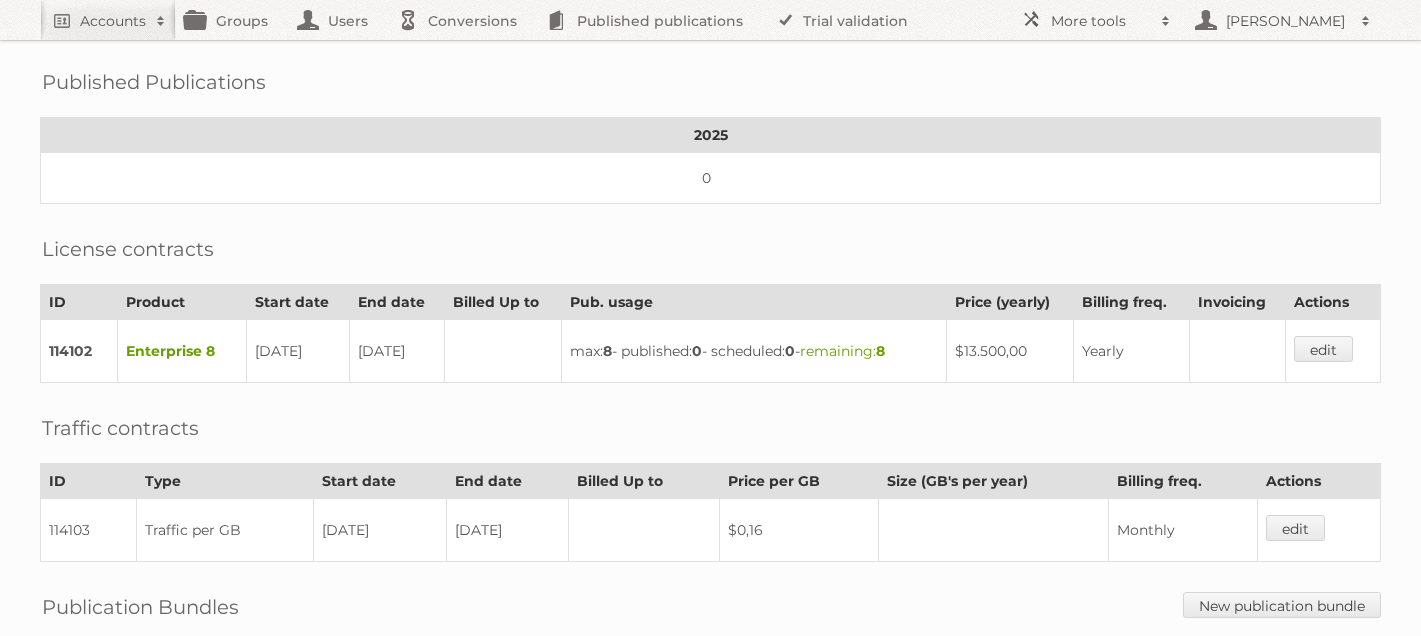 scroll, scrollTop: 374, scrollLeft: 0, axis: vertical 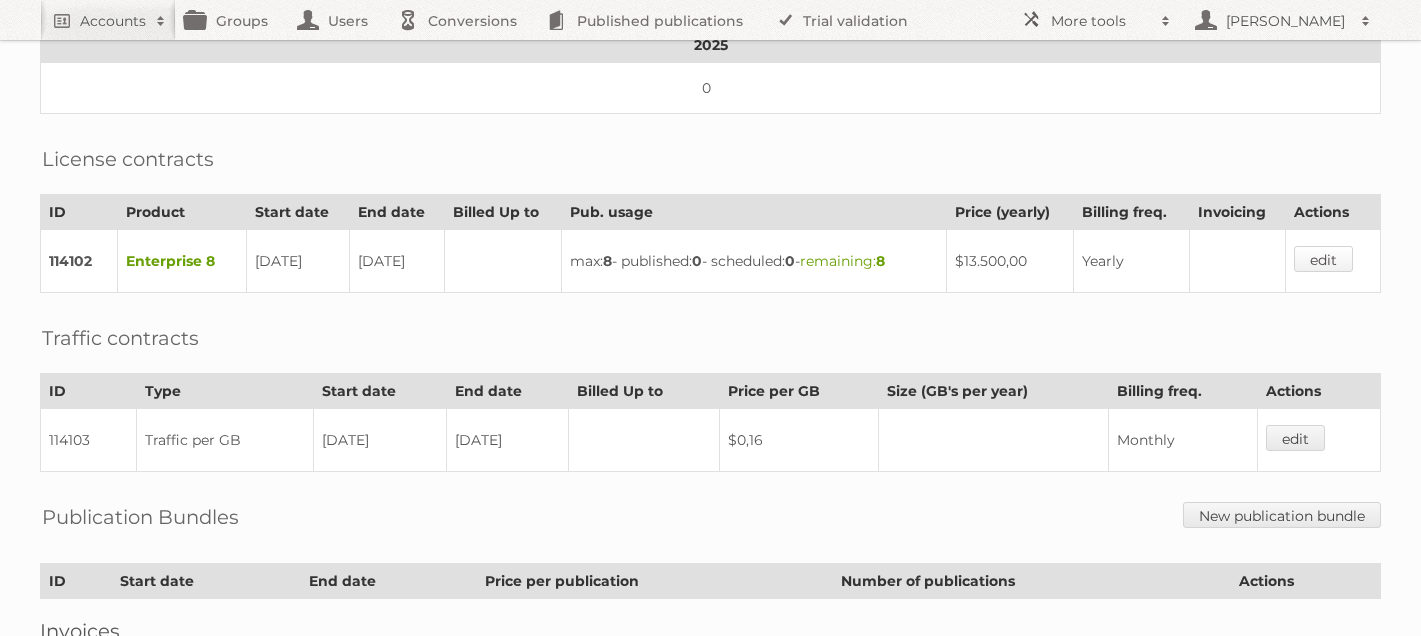 click on "edit" at bounding box center (1323, 259) 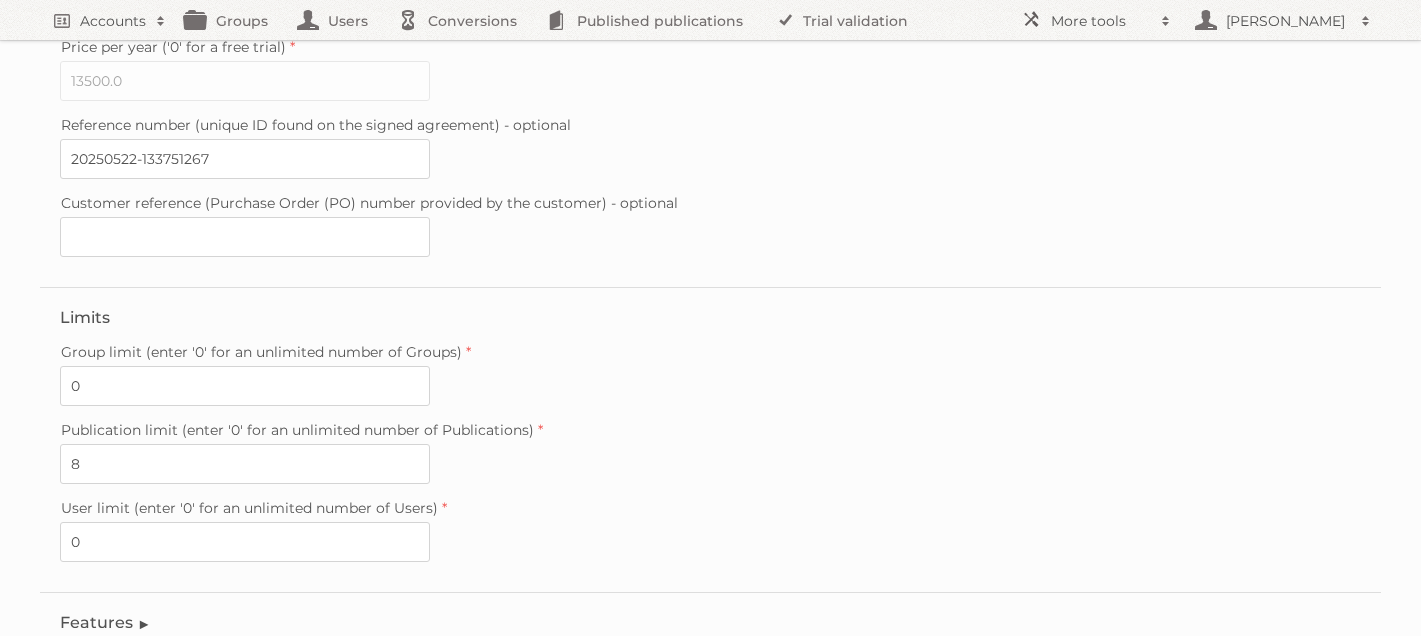 scroll, scrollTop: 582, scrollLeft: 0, axis: vertical 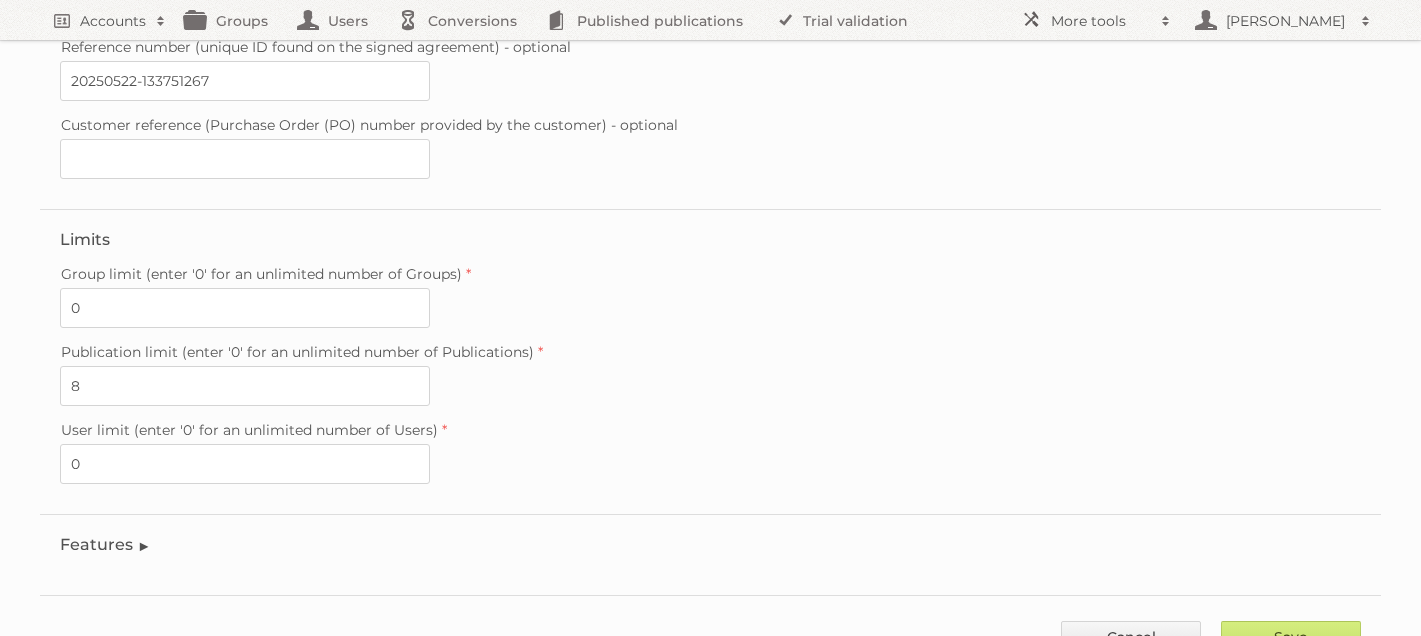 click on "Features" at bounding box center [105, 544] 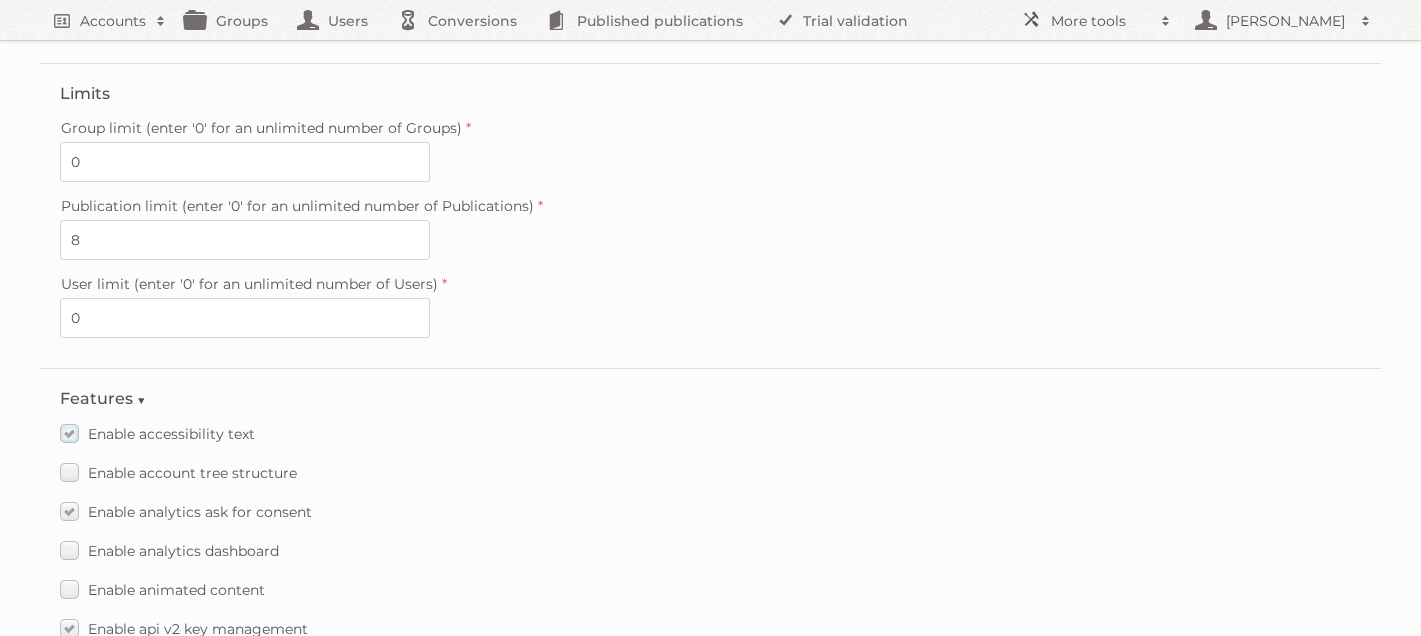 scroll, scrollTop: 732, scrollLeft: 0, axis: vertical 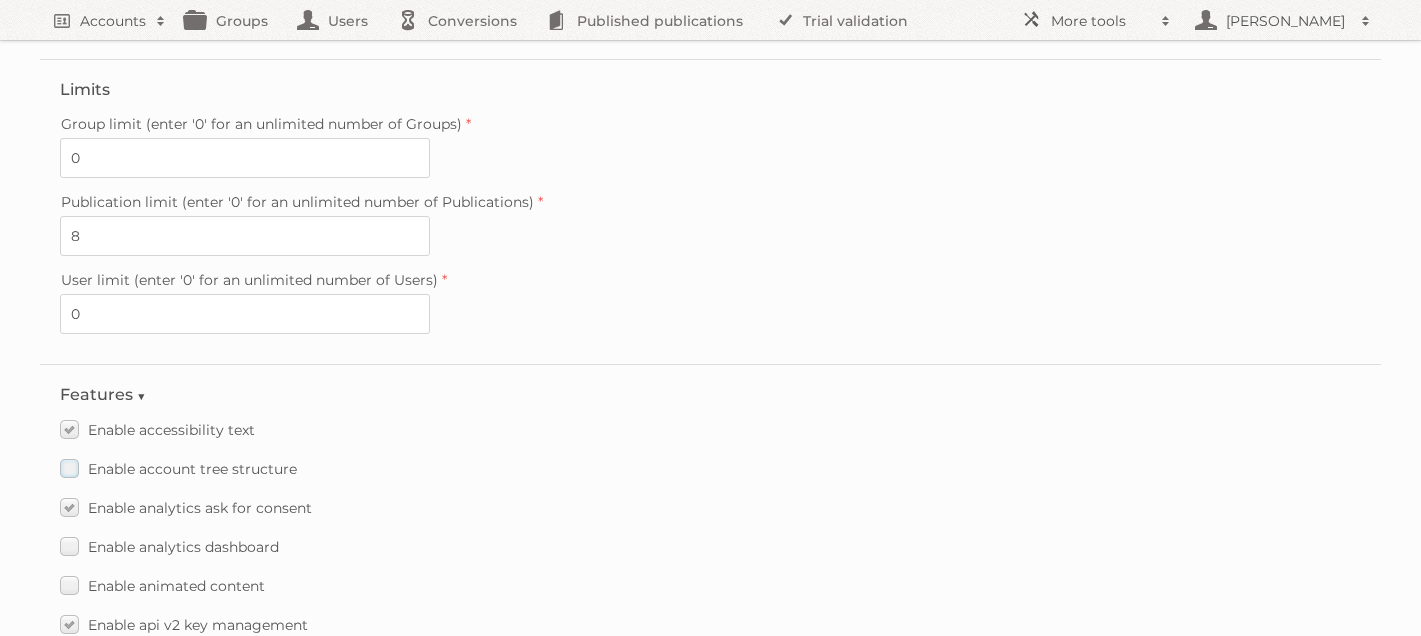 click on "Enable account tree structure" at bounding box center [178, 468] 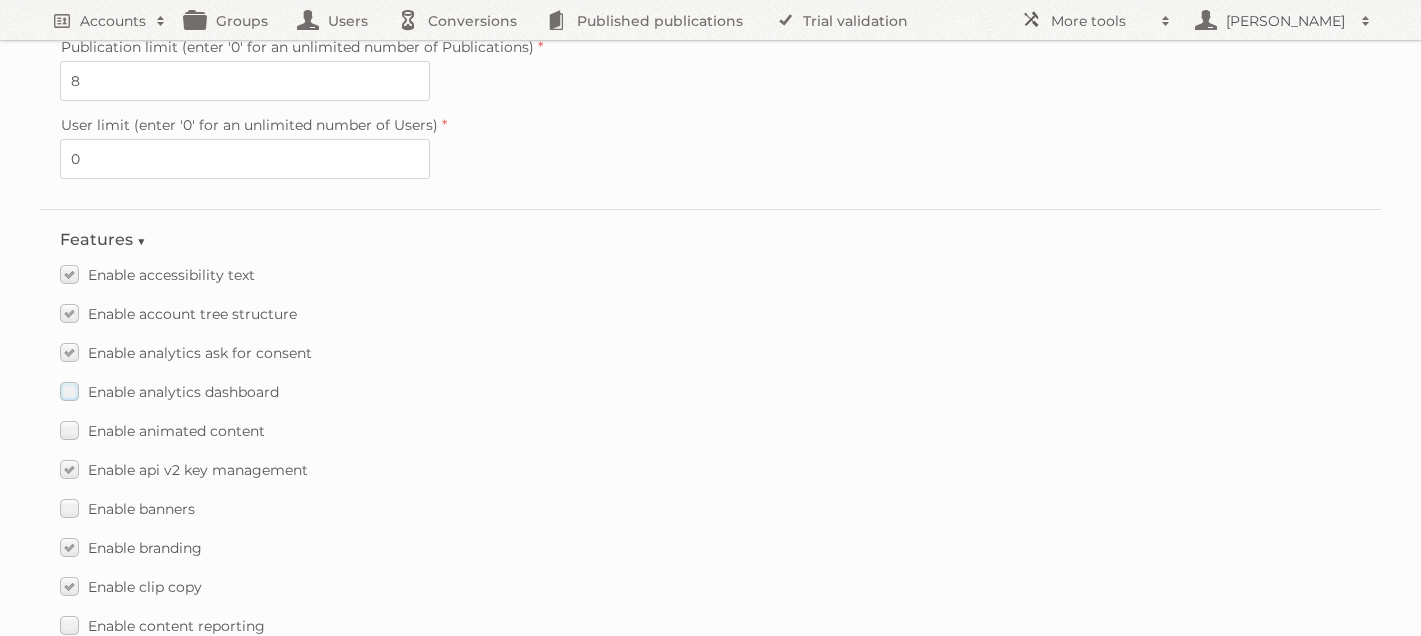 scroll, scrollTop: 912, scrollLeft: 0, axis: vertical 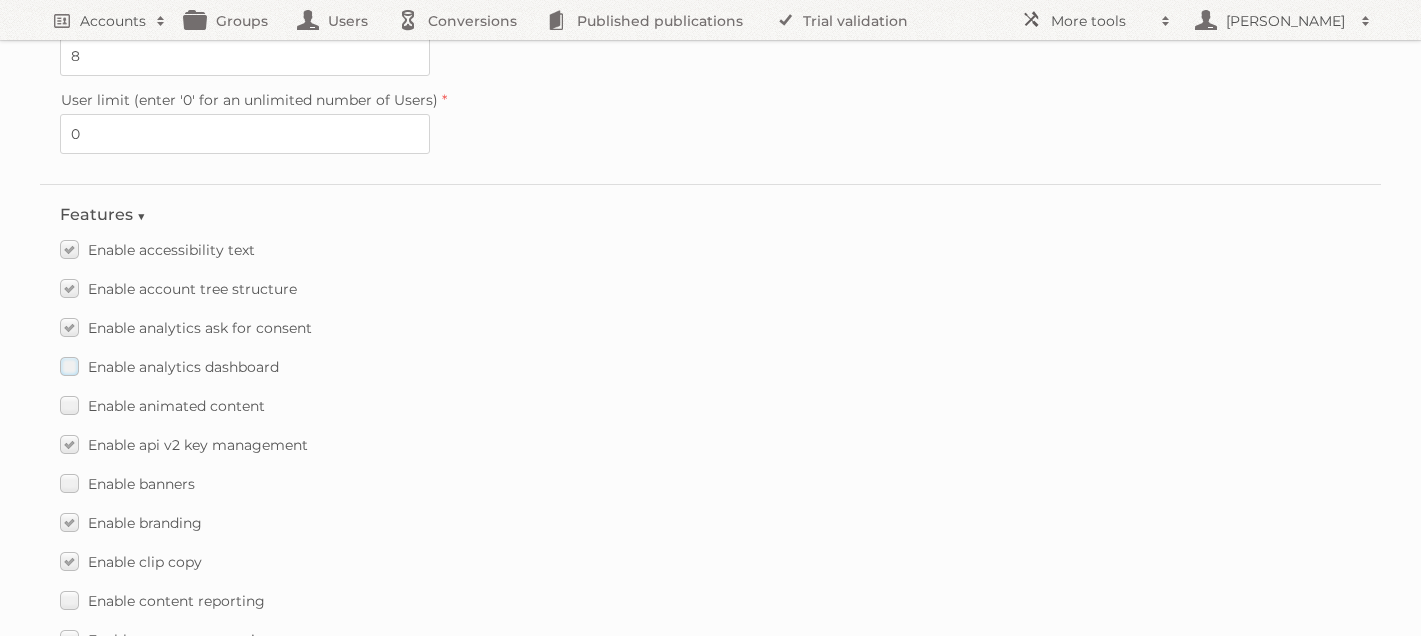 click on "Enable analytics dashboard" at bounding box center [169, 366] 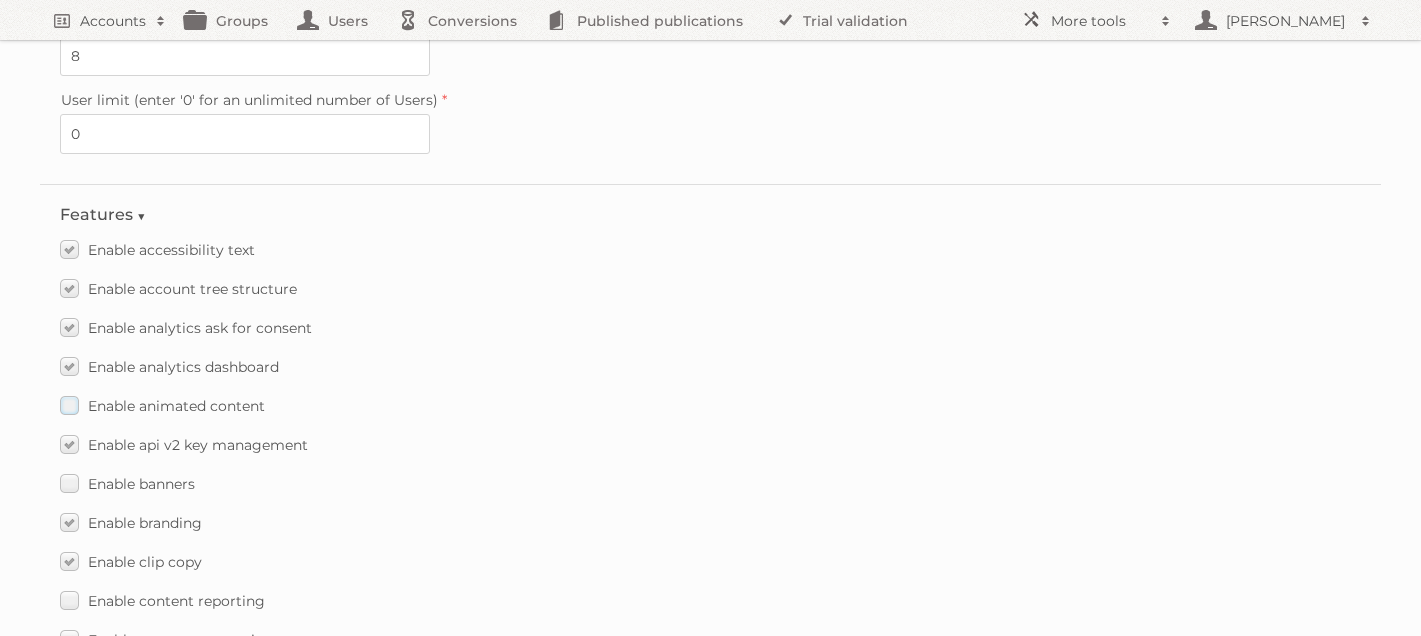 click on "Enable animated content" at bounding box center [162, 405] 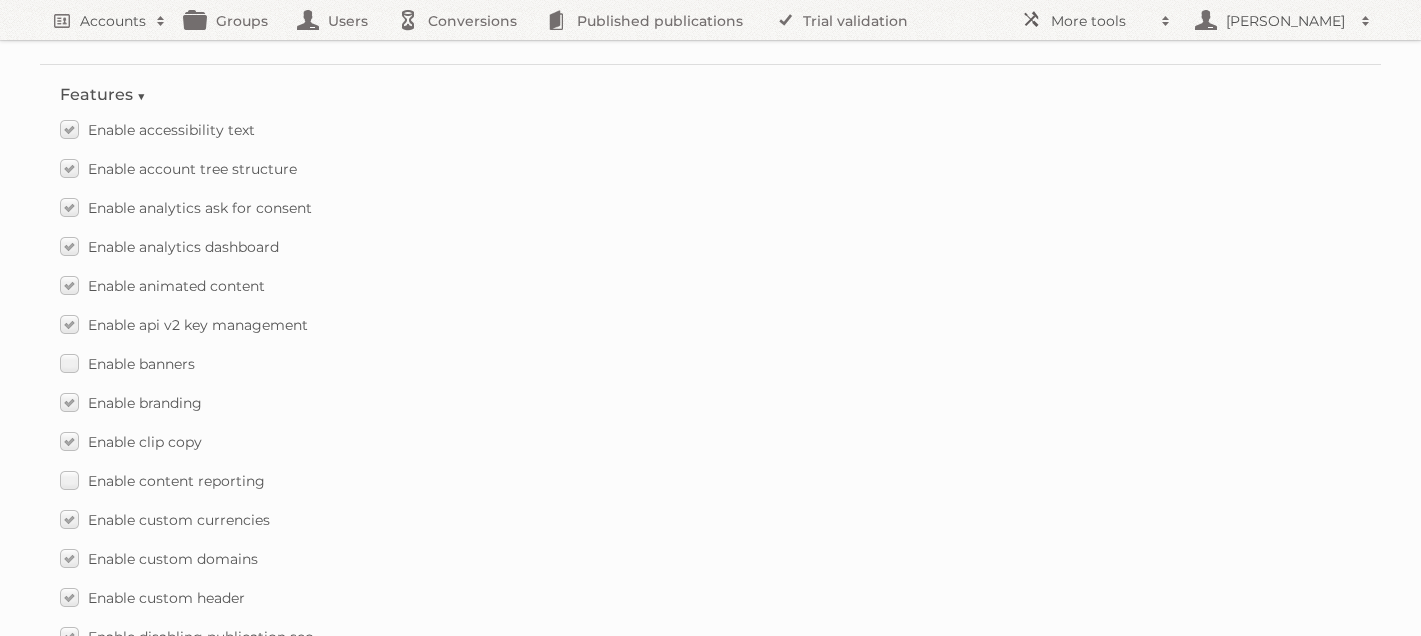 scroll, scrollTop: 1034, scrollLeft: 0, axis: vertical 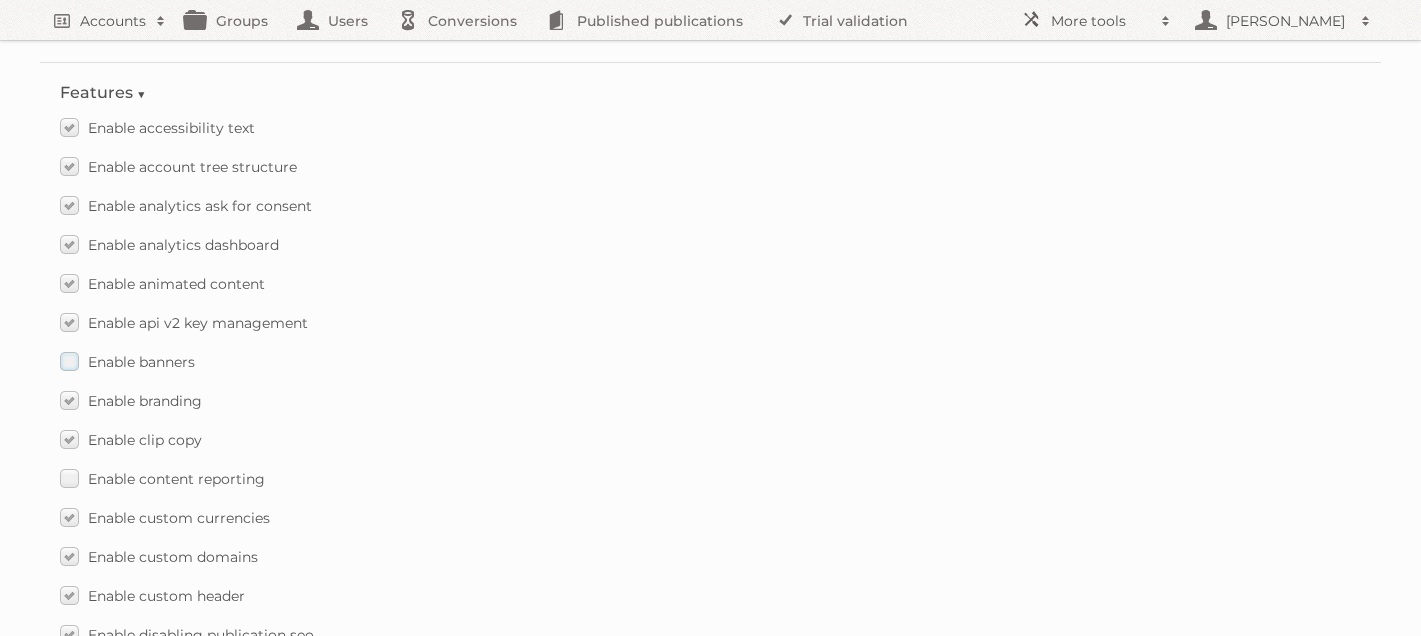 click on "Enable banners" at bounding box center [127, 361] 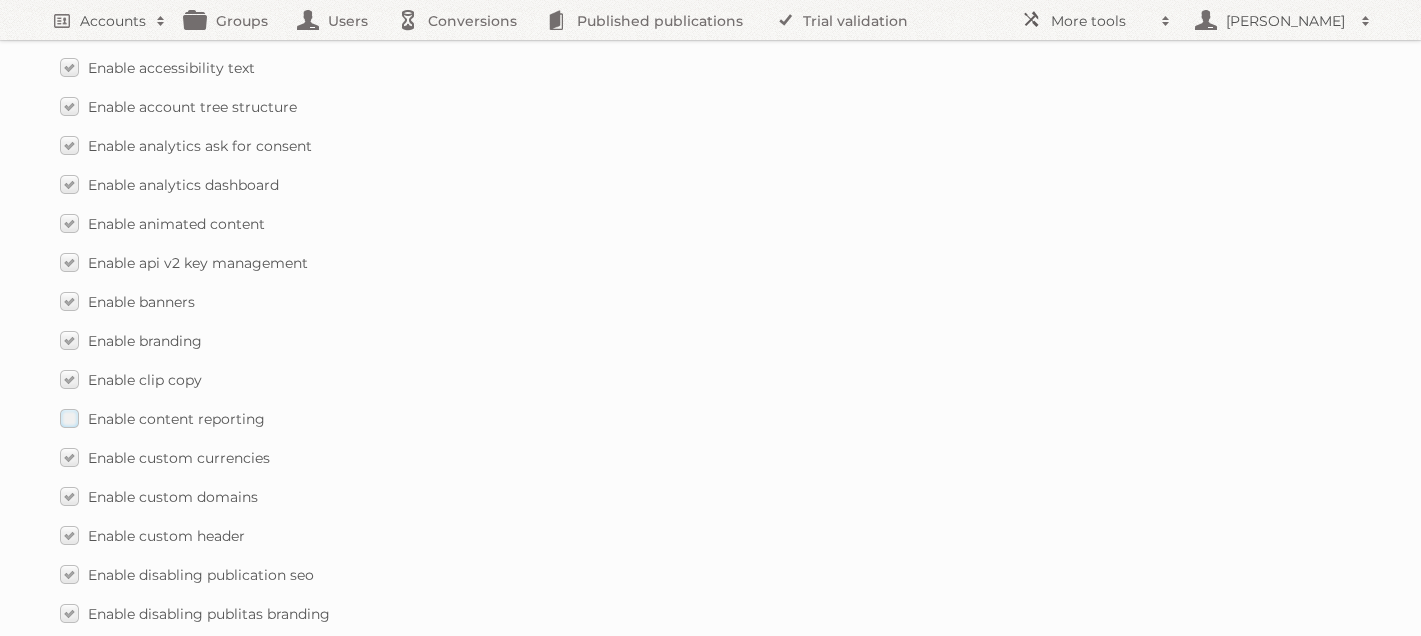 scroll, scrollTop: 1110, scrollLeft: 0, axis: vertical 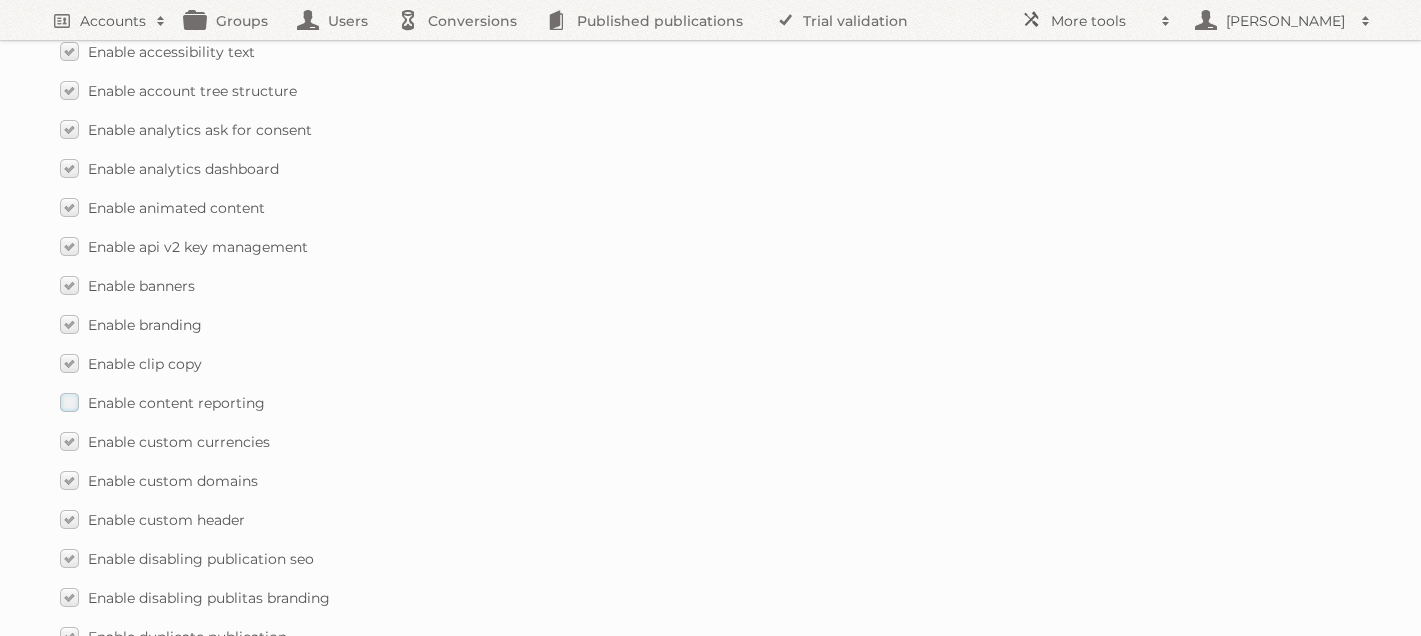 click on "Enable content reporting" at bounding box center [162, 402] 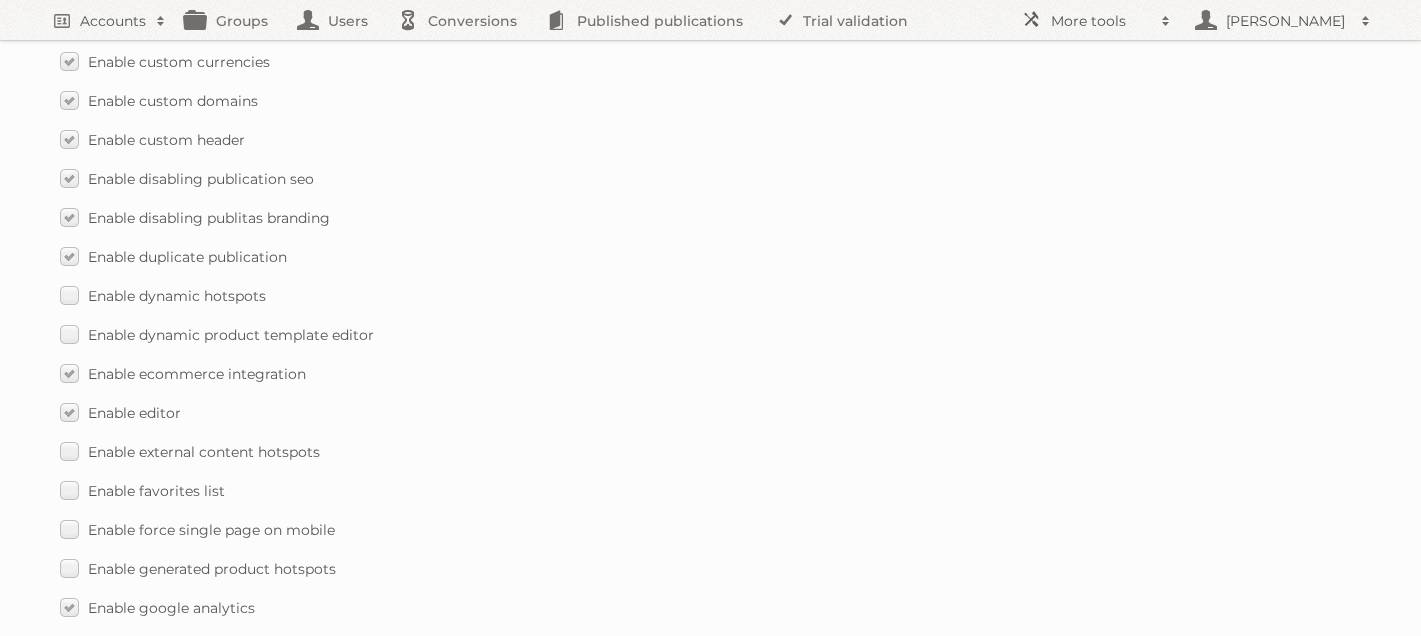 scroll, scrollTop: 1518, scrollLeft: 0, axis: vertical 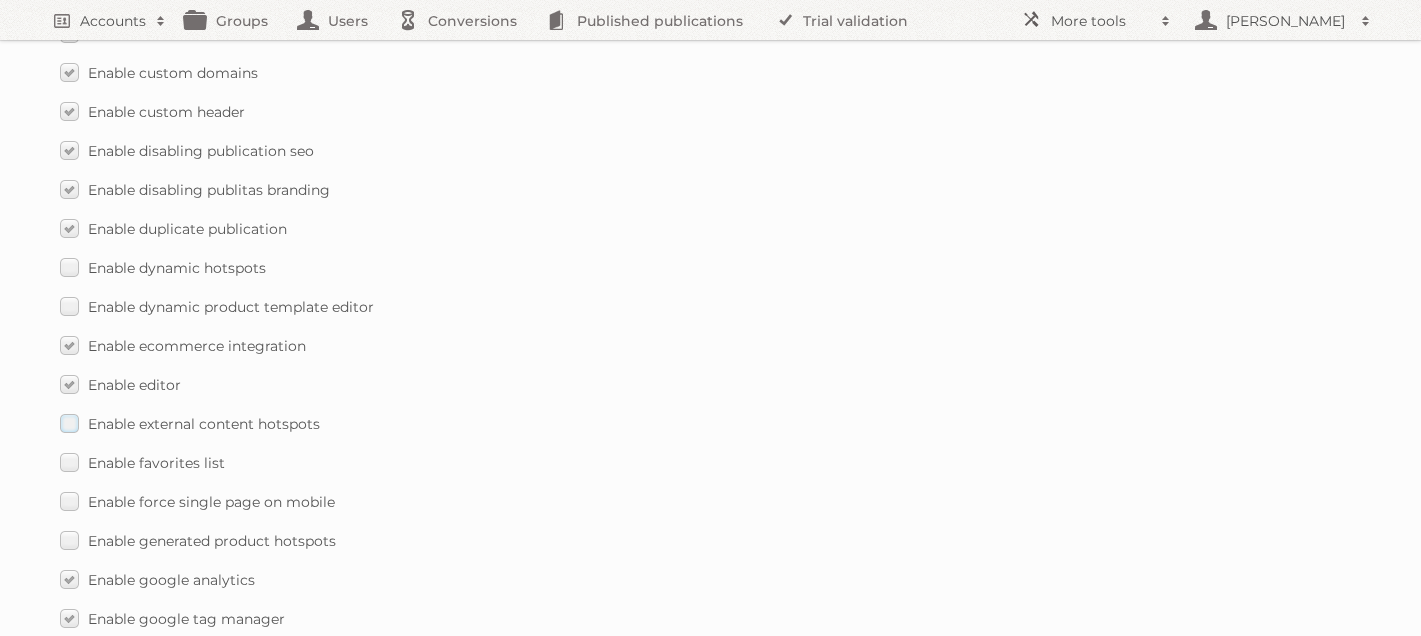 click on "Enable external content hotspots" at bounding box center (190, 423) 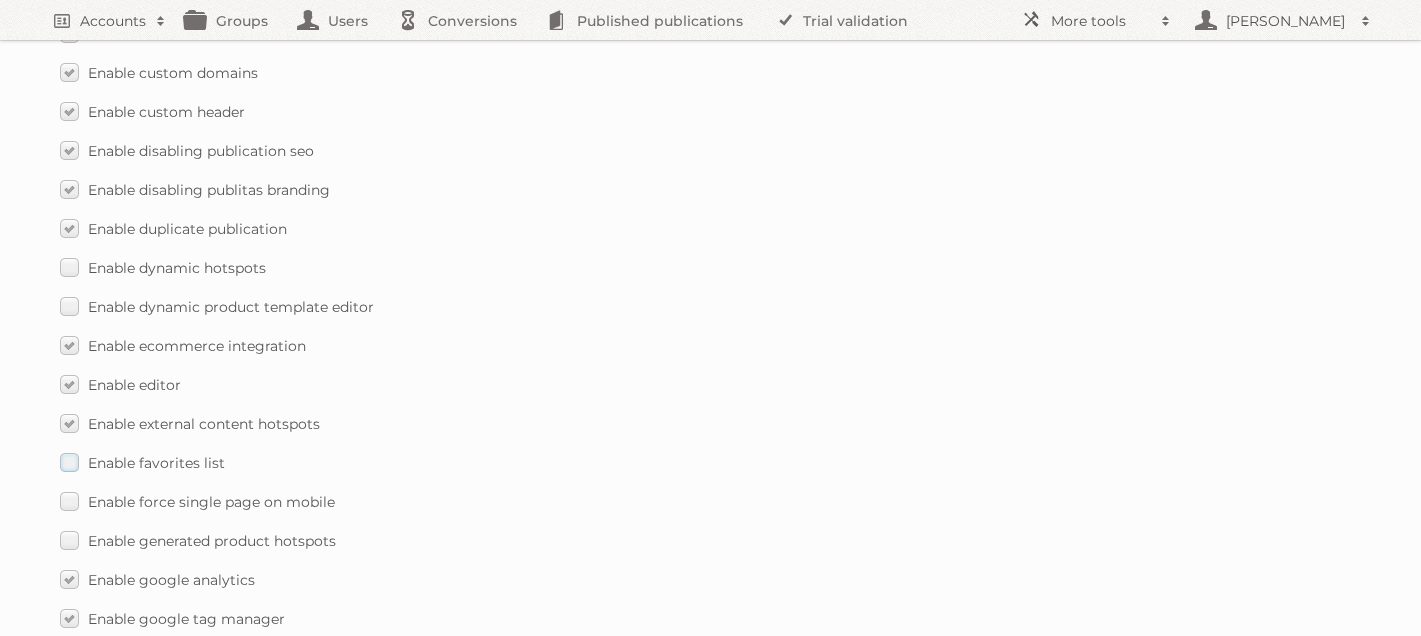 click on "Enable favorites list" at bounding box center [142, 462] 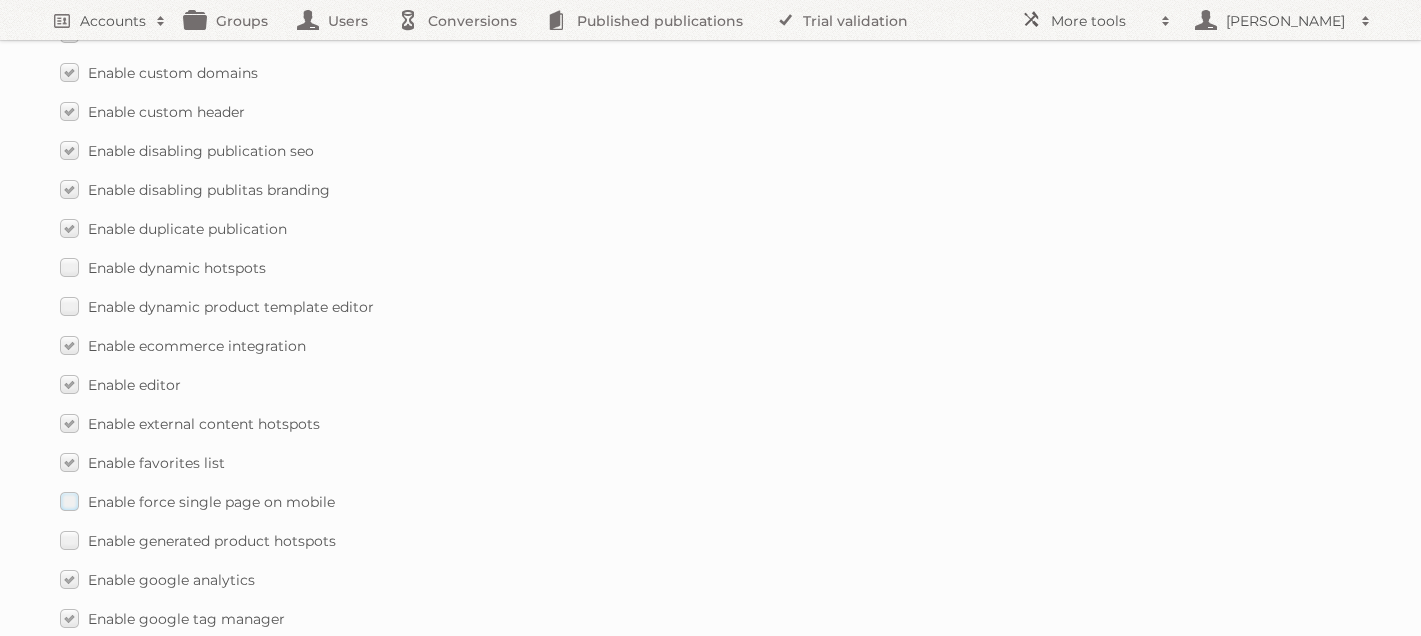 click on "Enable force single page on mobile" at bounding box center (197, 501) 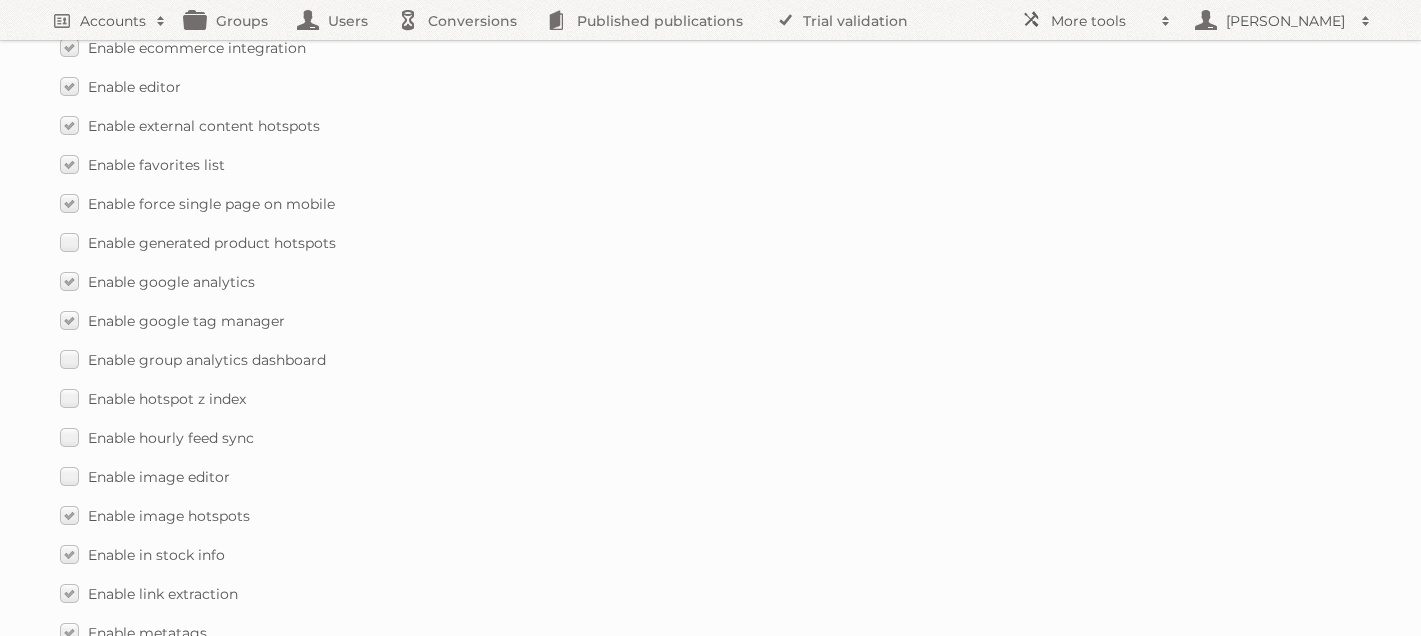 scroll, scrollTop: 1838, scrollLeft: 0, axis: vertical 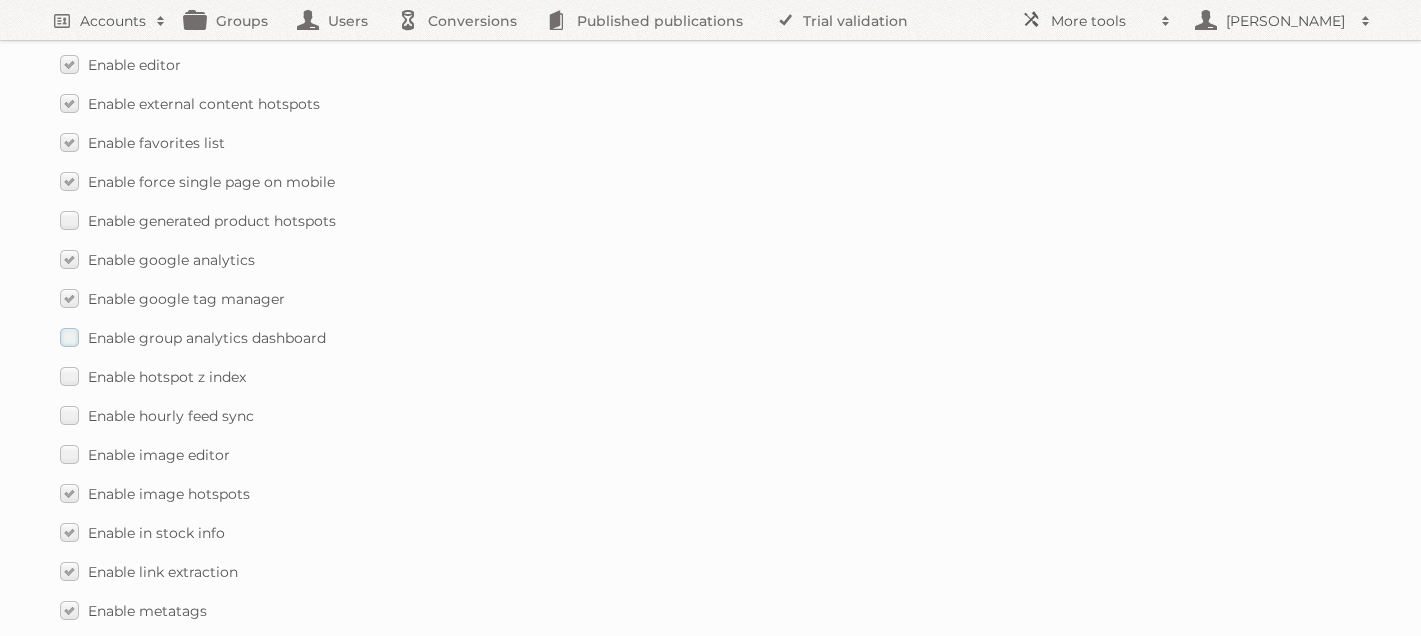 click on "Enable group analytics dashboard" at bounding box center (193, 337) 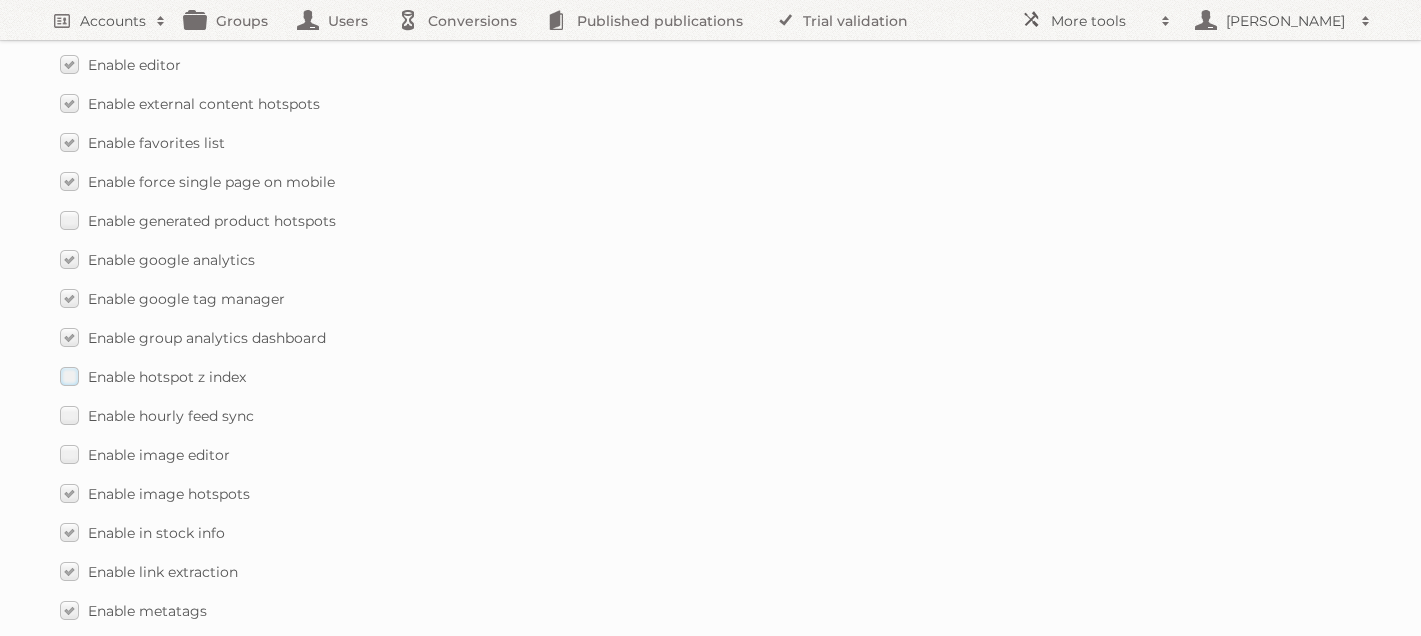click on "Enable hotspot z index" at bounding box center (153, 376) 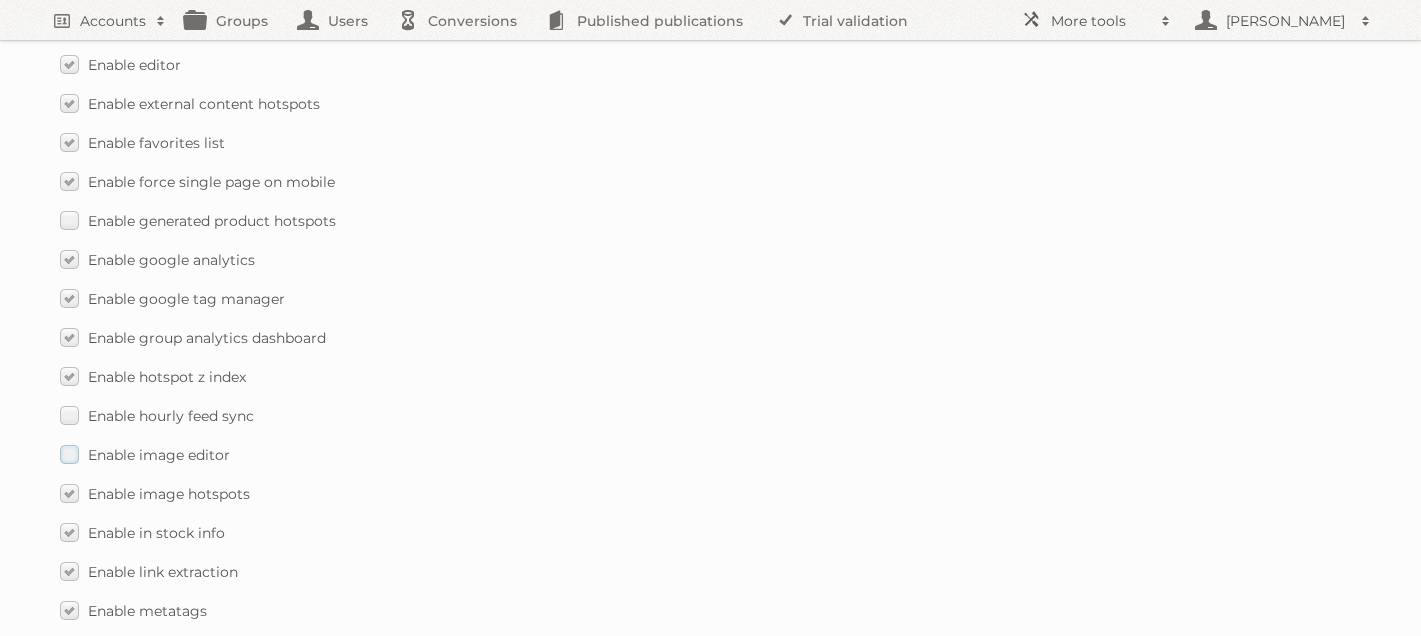 click on "Enable image editor" at bounding box center [145, 454] 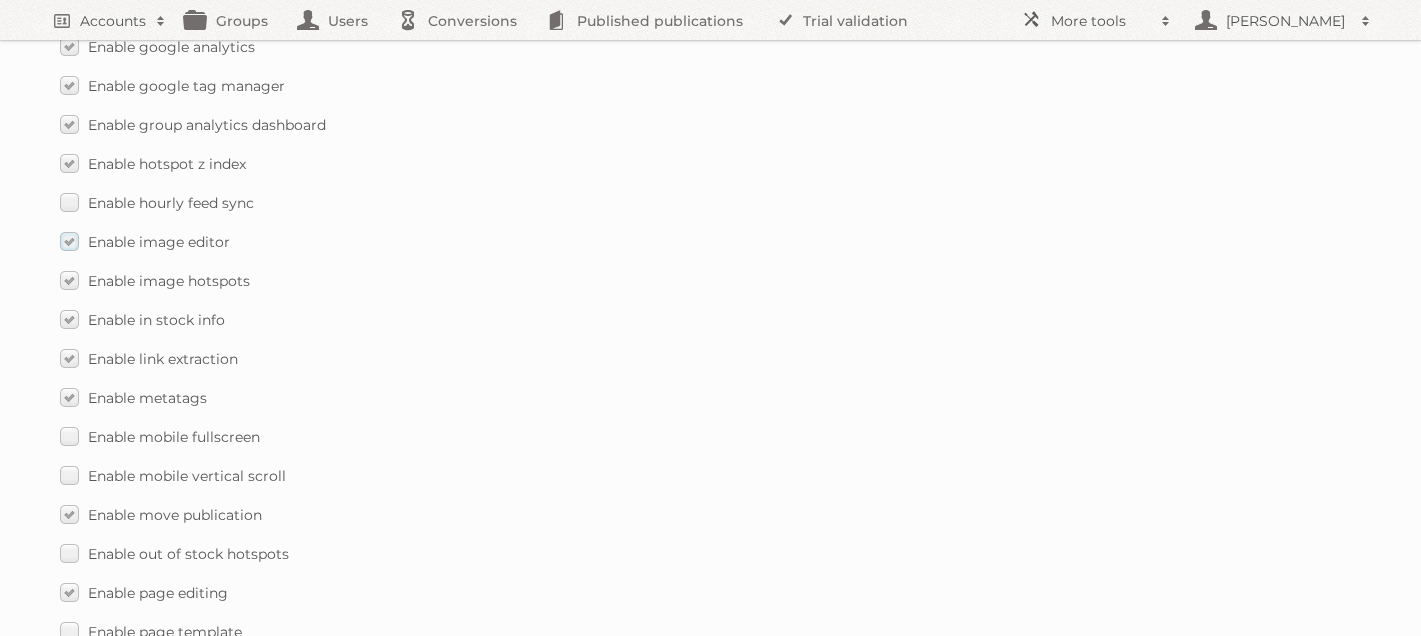 scroll, scrollTop: 2056, scrollLeft: 0, axis: vertical 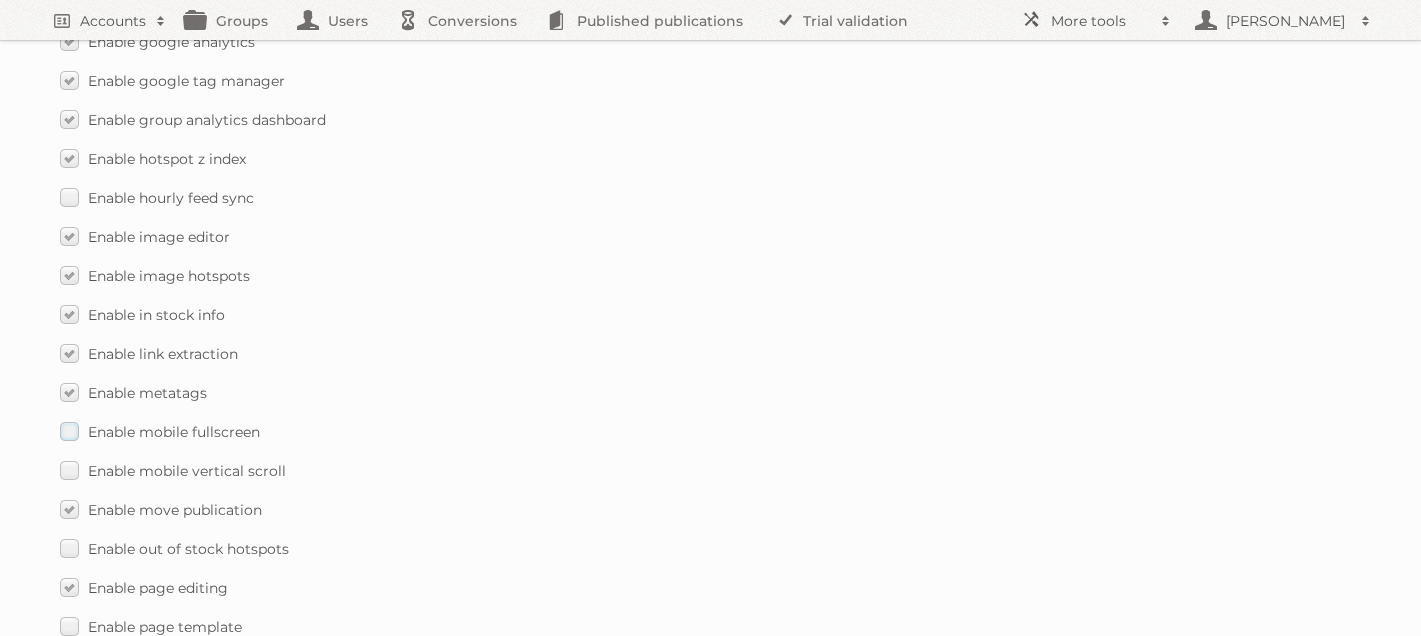 click on "Enable mobile fullscreen" at bounding box center (160, 431) 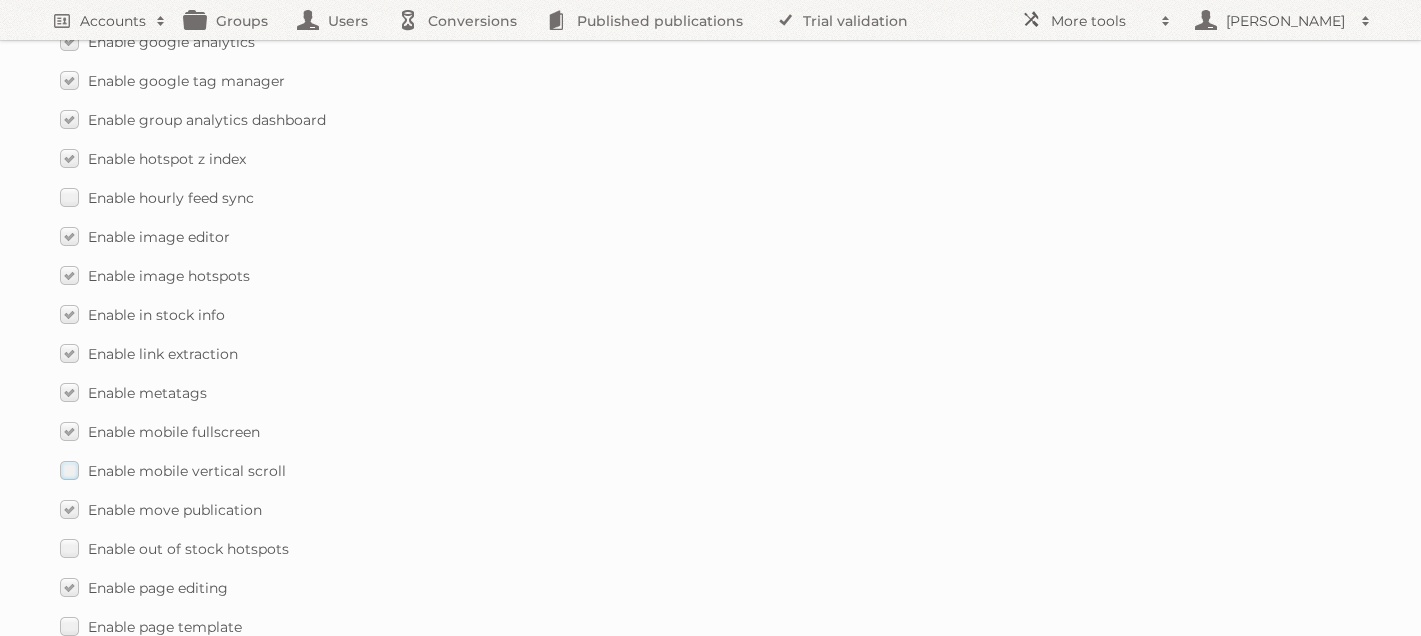 click on "Enable mobile vertical scroll" at bounding box center [173, 470] 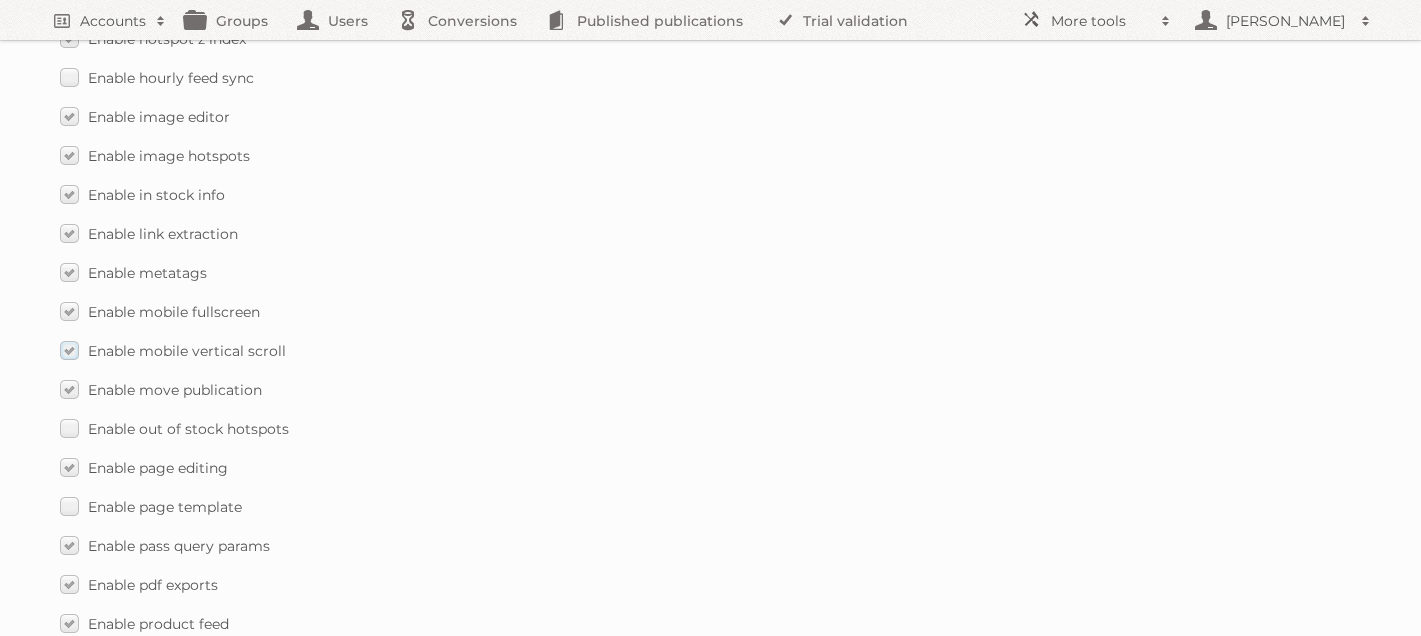 scroll, scrollTop: 2182, scrollLeft: 0, axis: vertical 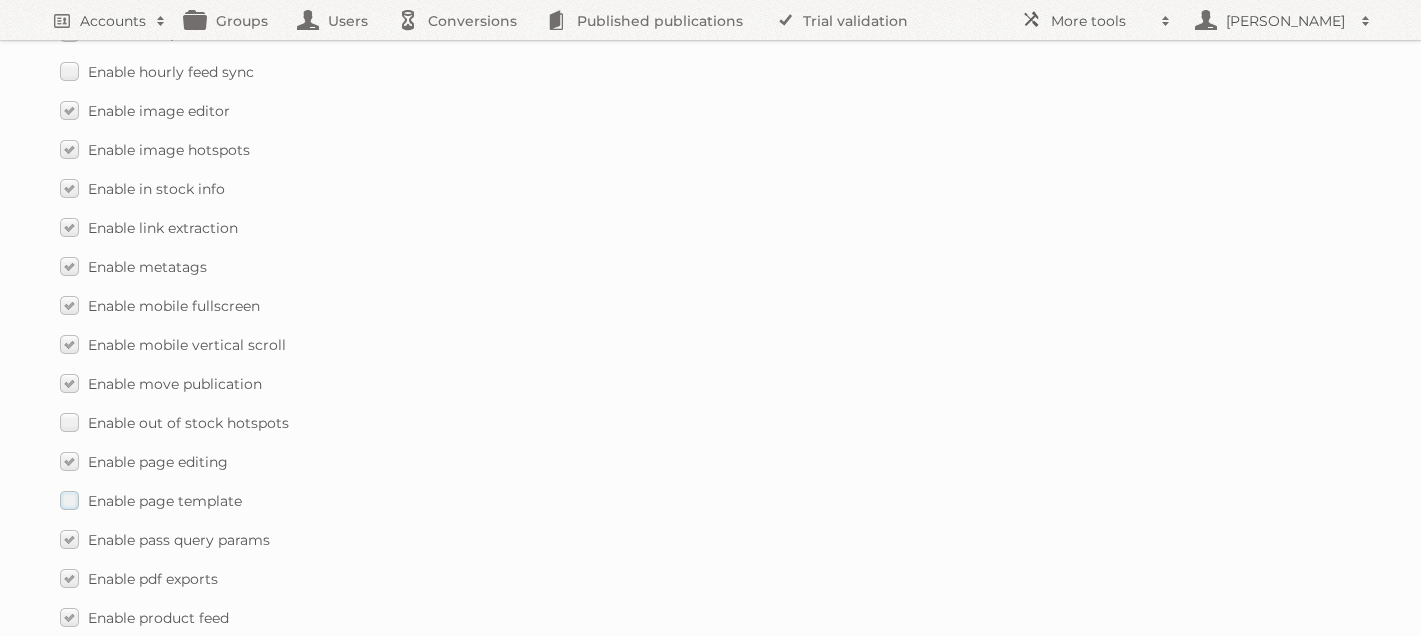 click on "Enable page template" at bounding box center [151, 500] 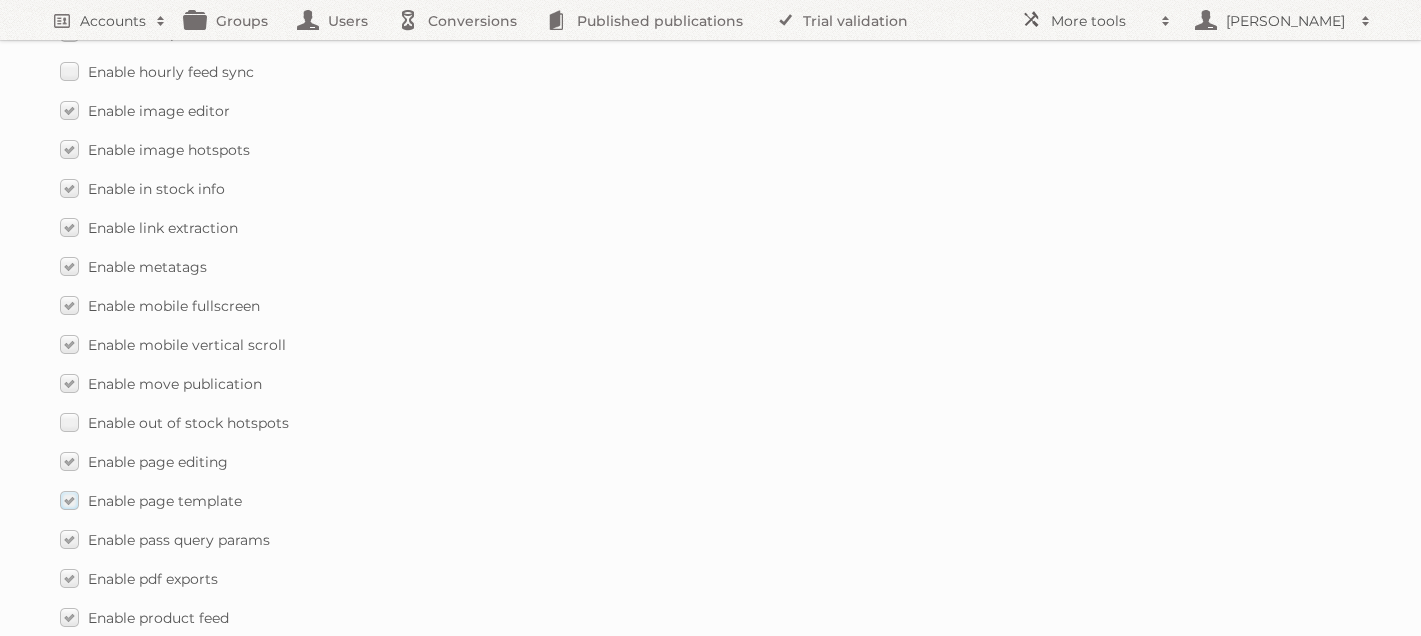click on "Enable page template" at bounding box center (151, 500) 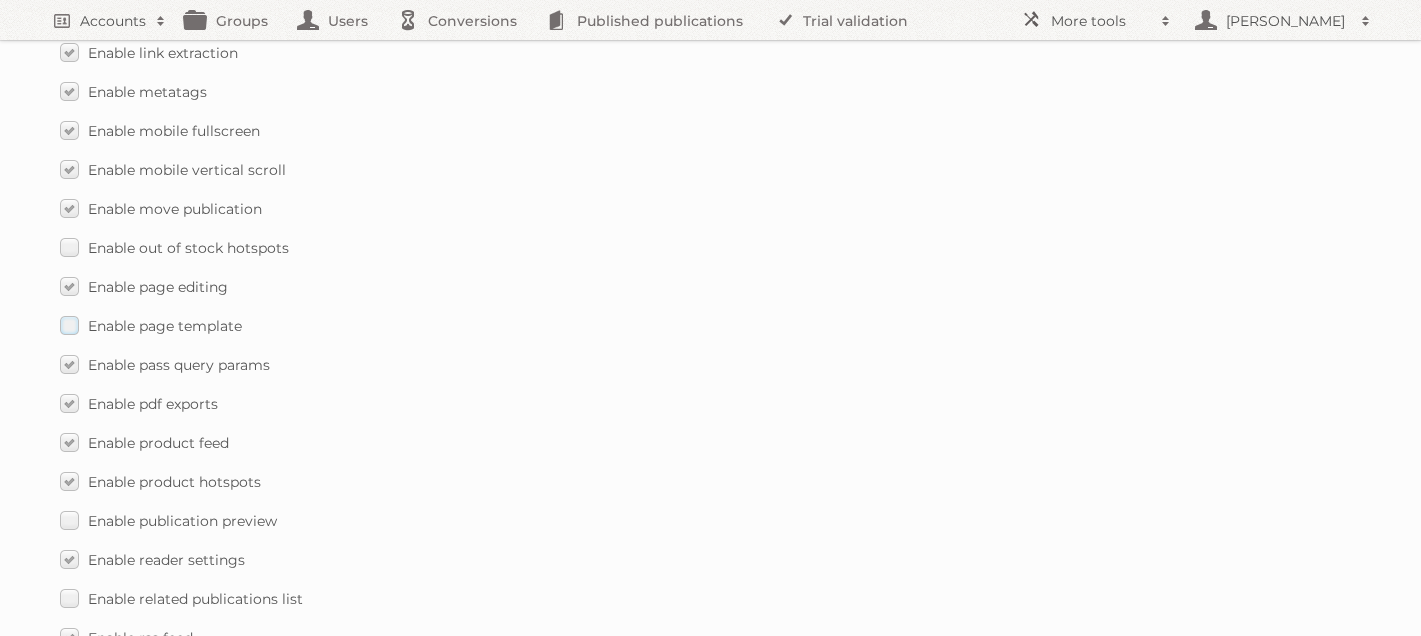 scroll, scrollTop: 2359, scrollLeft: 0, axis: vertical 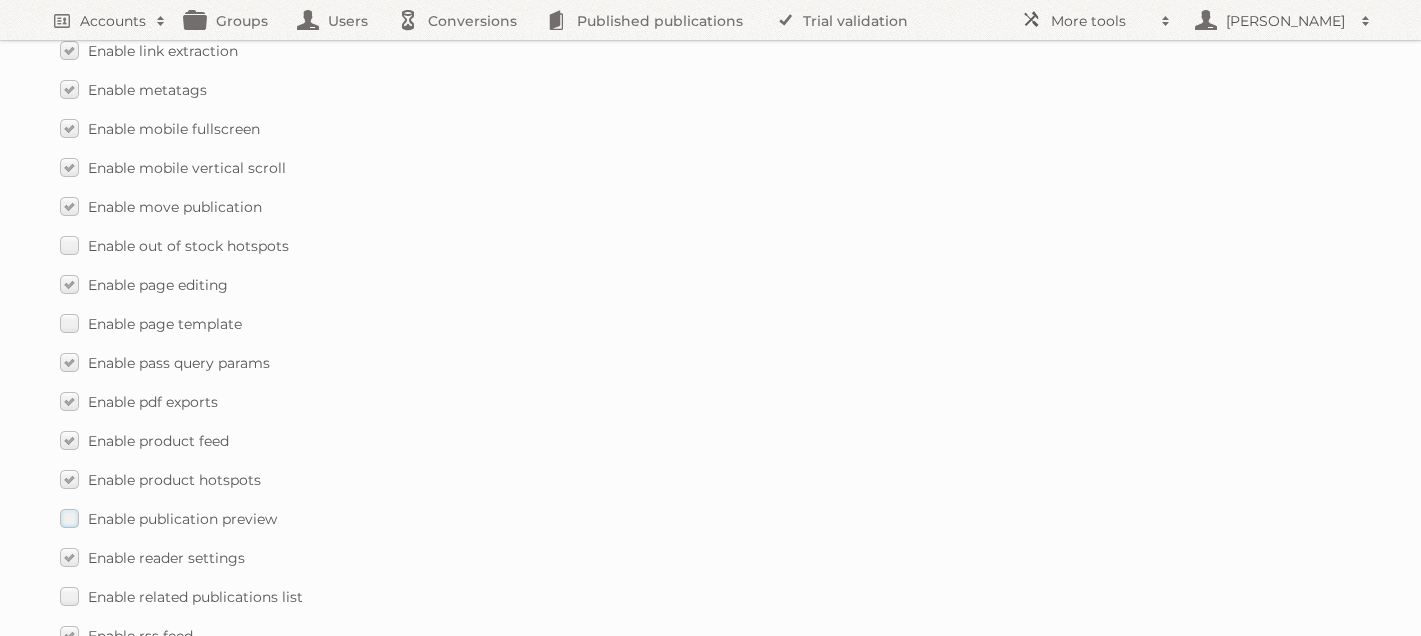 click on "Enable publication preview" at bounding box center [168, 518] 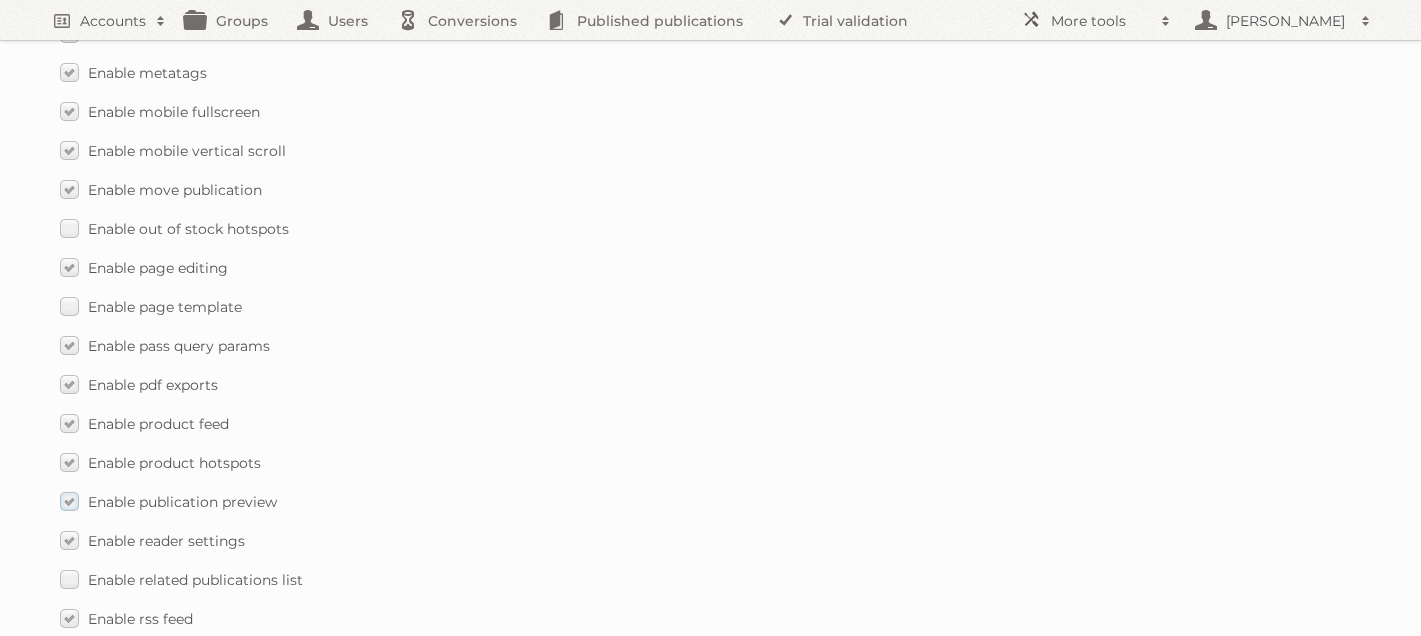 scroll, scrollTop: 2399, scrollLeft: 0, axis: vertical 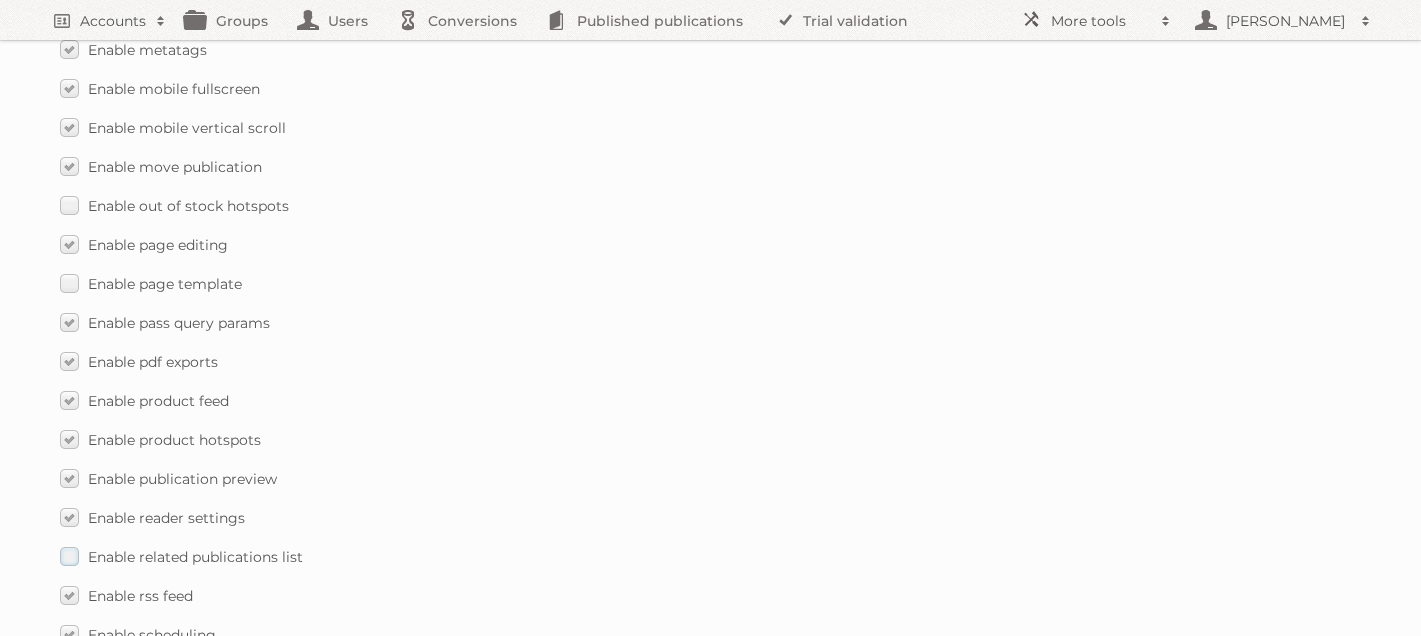 click on "Enable related publications list" at bounding box center (0, 0) 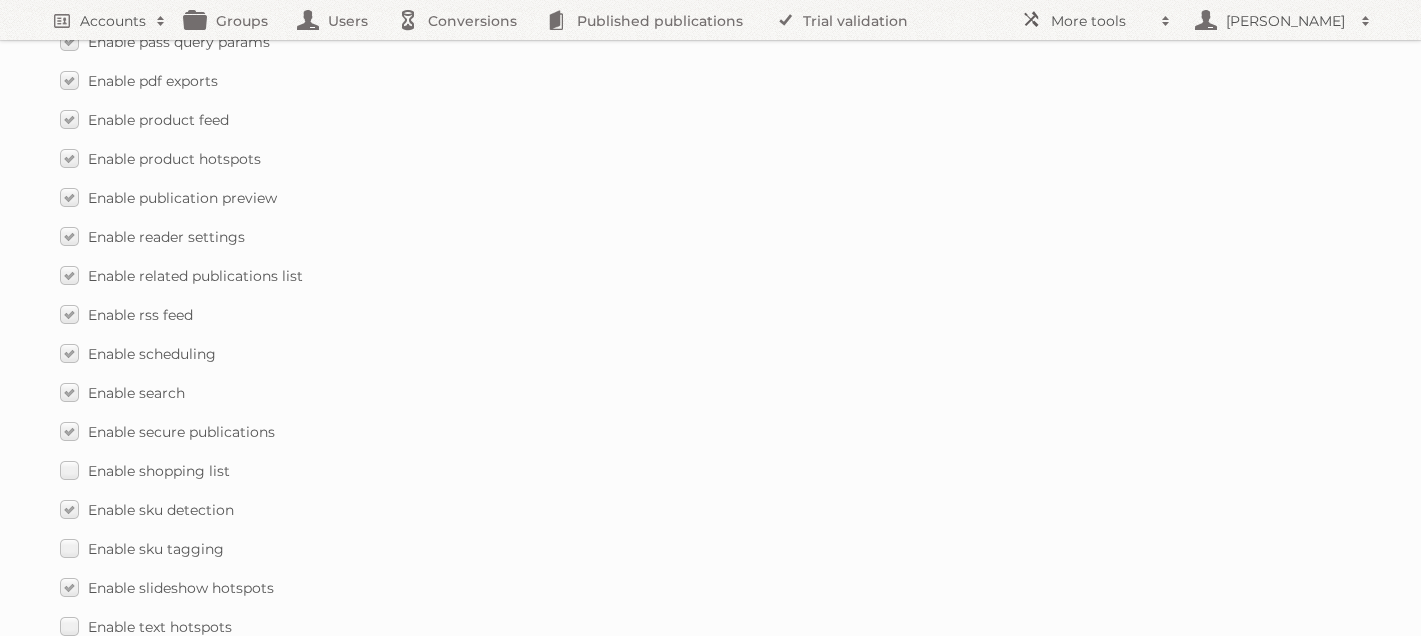 scroll, scrollTop: 2684, scrollLeft: 0, axis: vertical 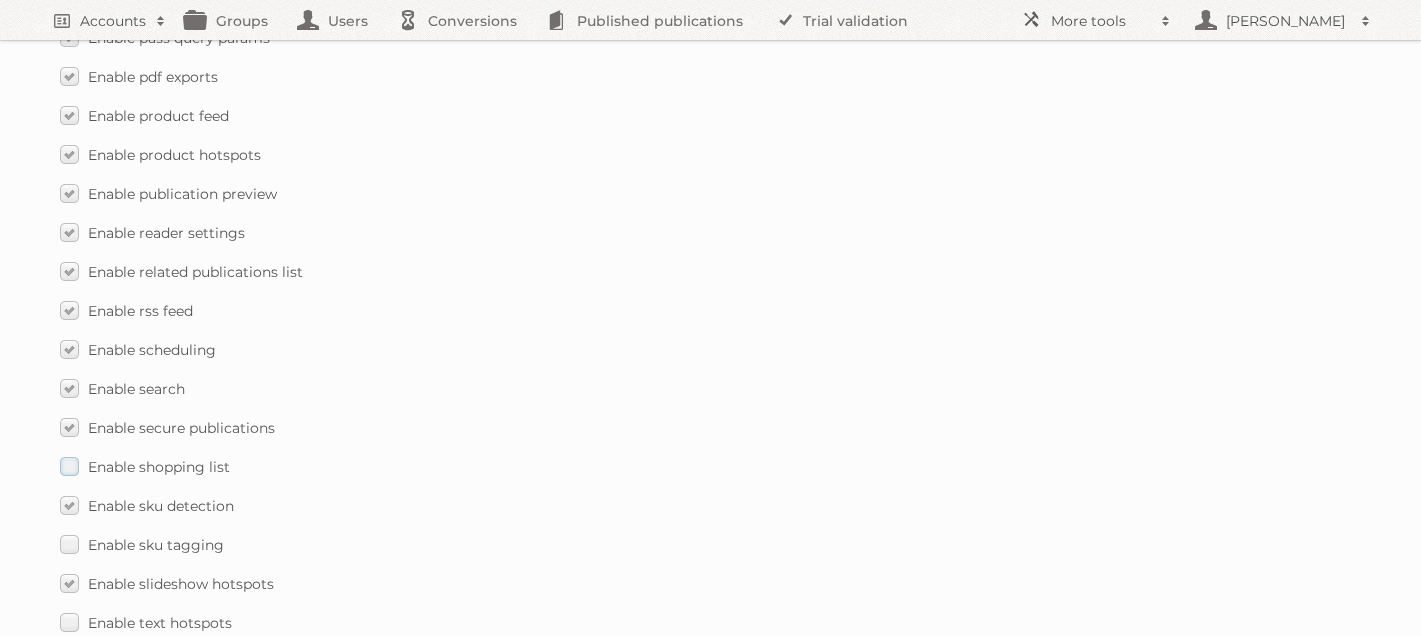 click on "Enable shopping list" at bounding box center [145, 466] 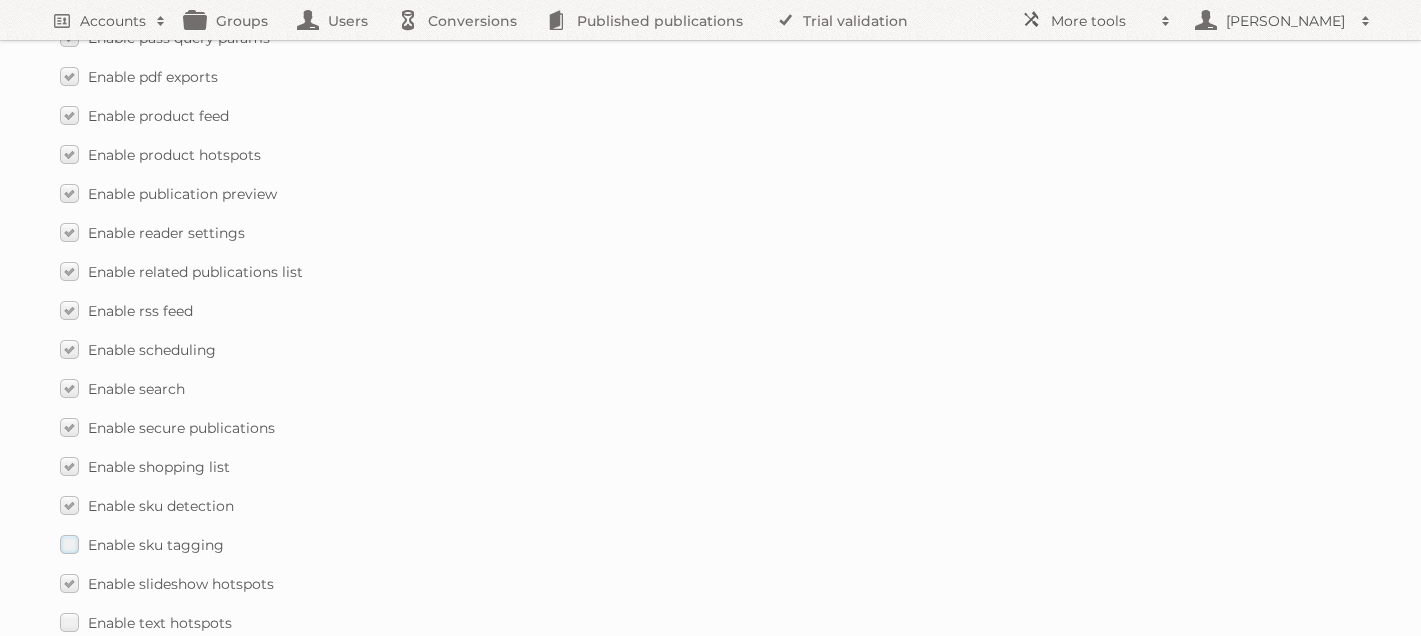 click on "Enable sku tagging" at bounding box center [142, 544] 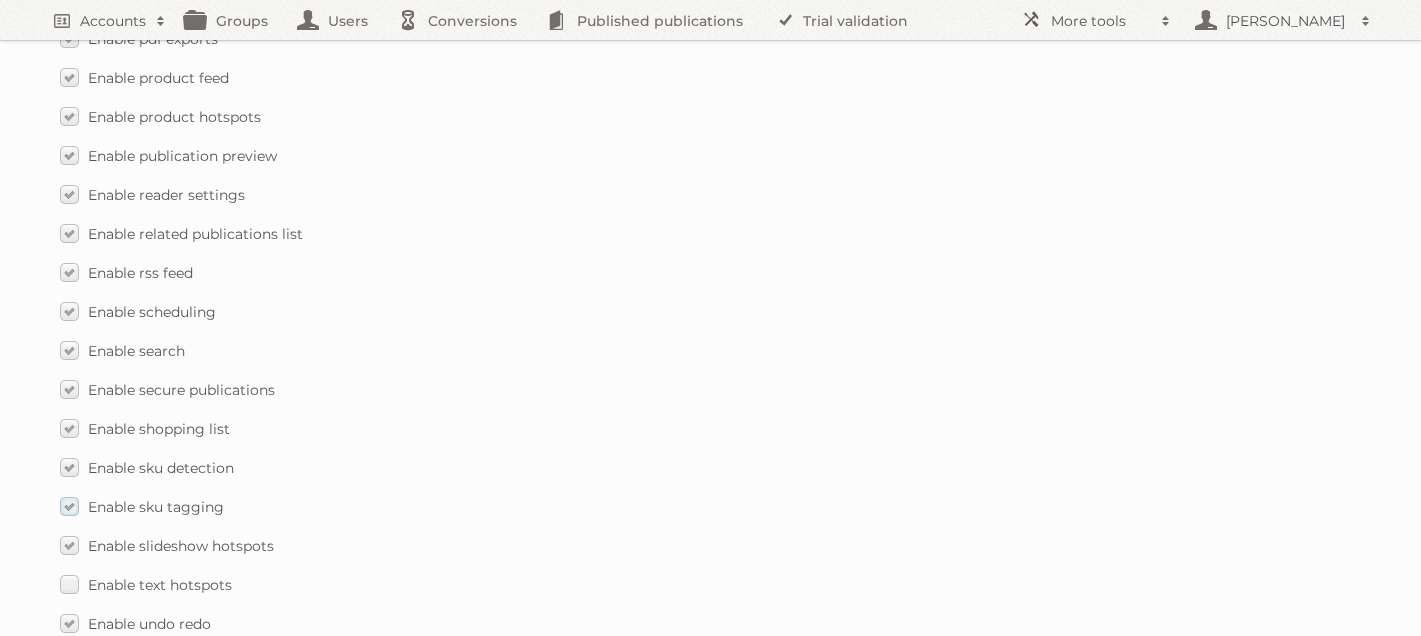 scroll, scrollTop: 2727, scrollLeft: 0, axis: vertical 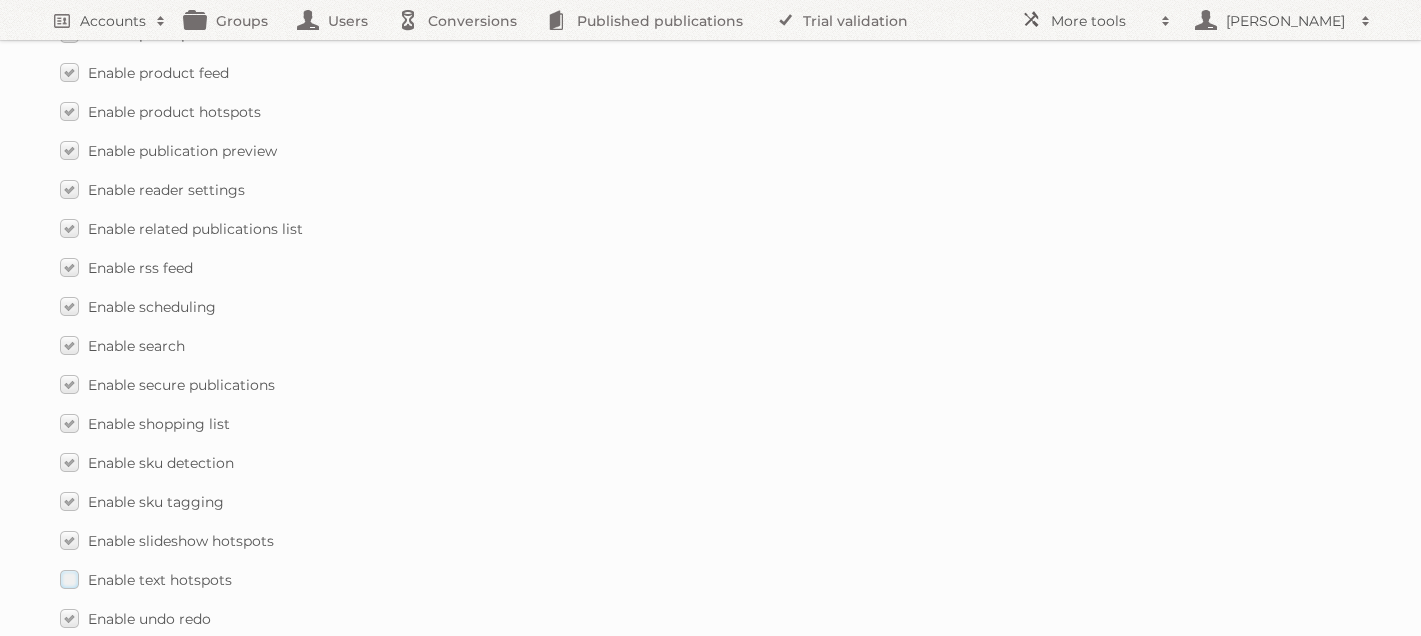 click on "Enable text hotspots" at bounding box center (146, 579) 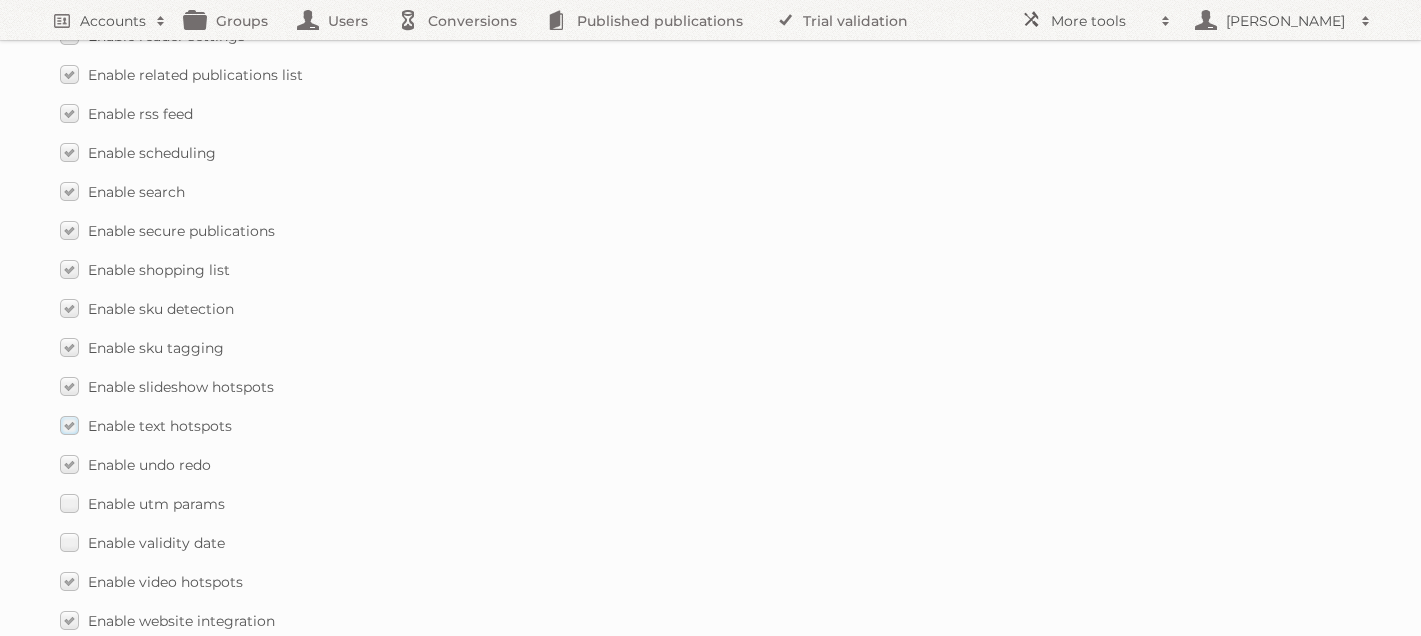 scroll, scrollTop: 2883, scrollLeft: 0, axis: vertical 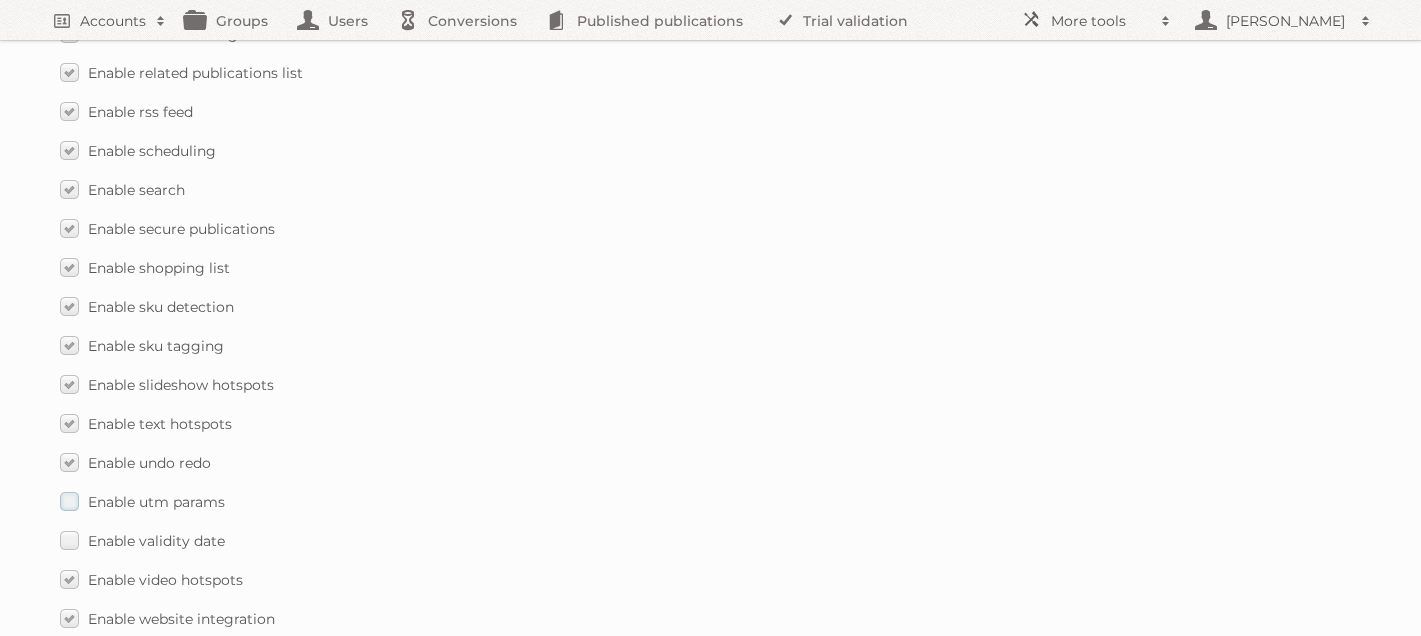 click on "Enable utm params" at bounding box center (142, 501) 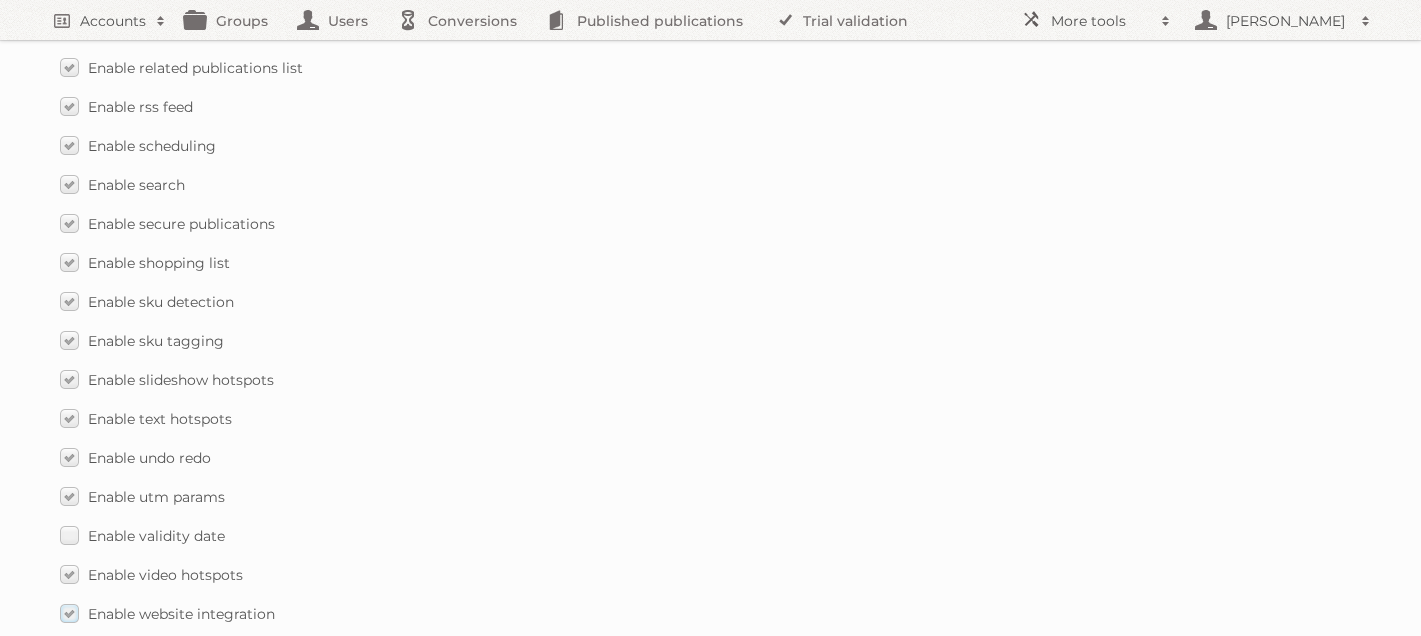 scroll, scrollTop: 3021, scrollLeft: 0, axis: vertical 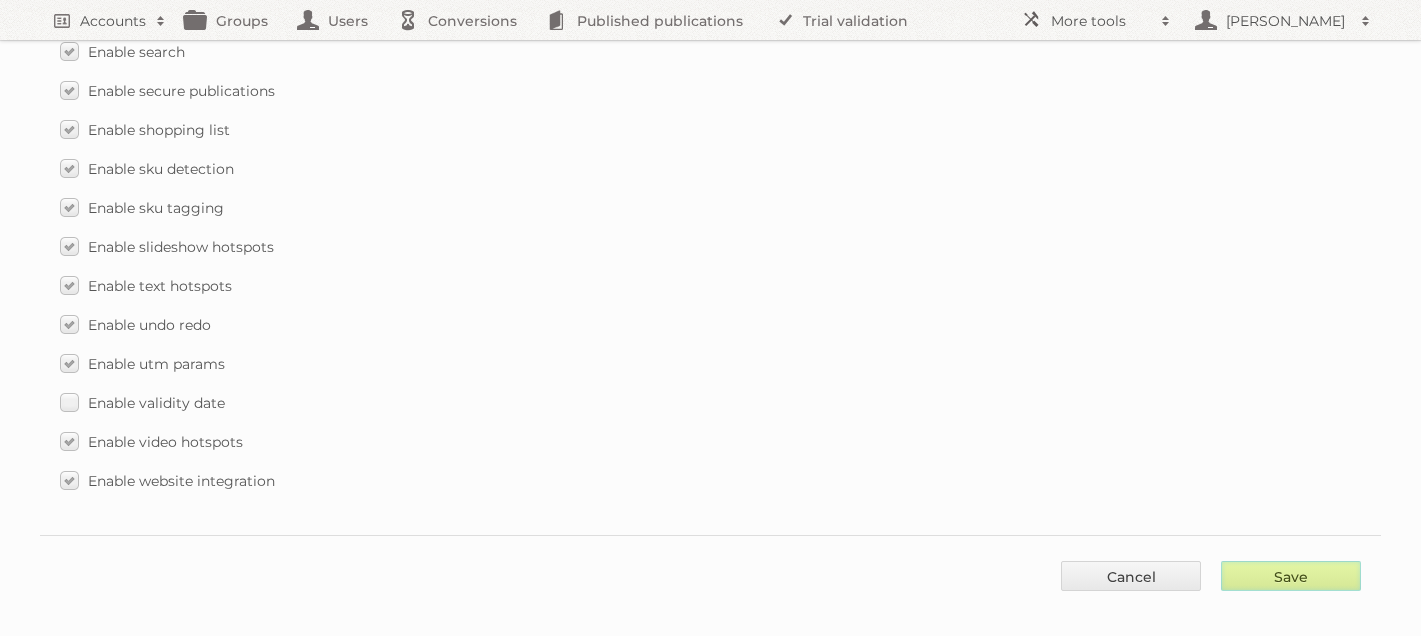 click on "Save" at bounding box center [1291, 576] 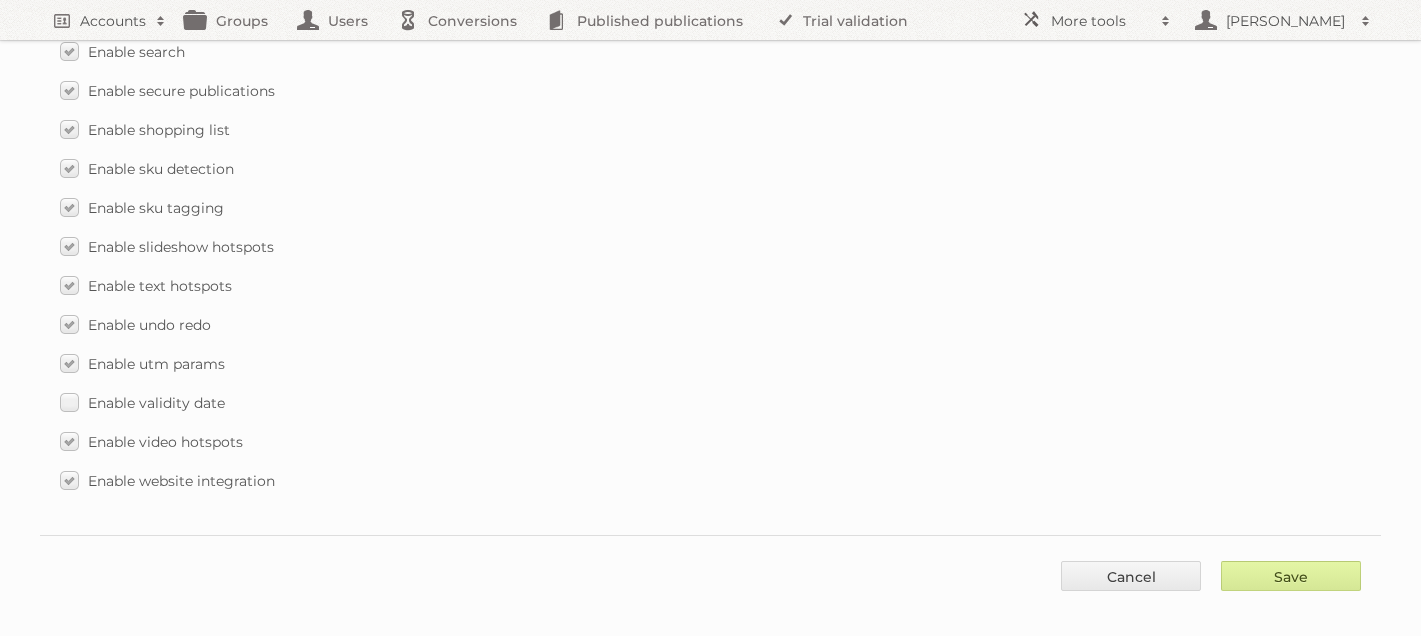type on "..." 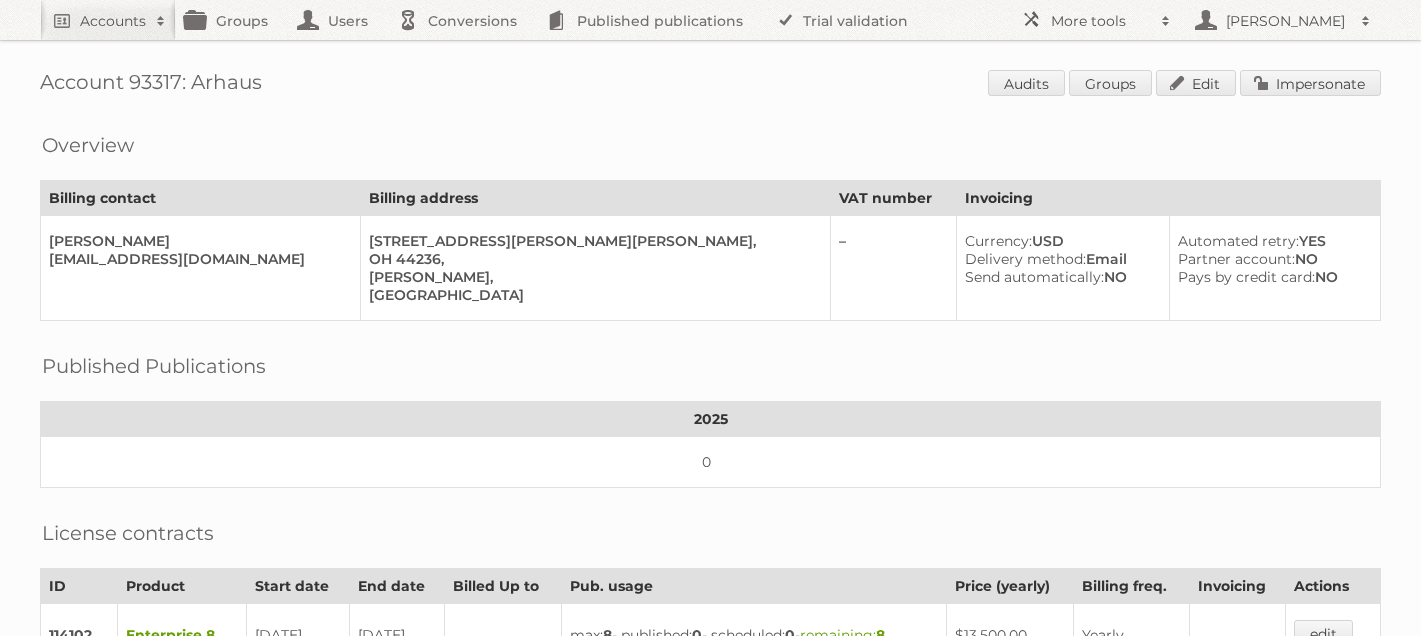 scroll, scrollTop: 0, scrollLeft: 0, axis: both 